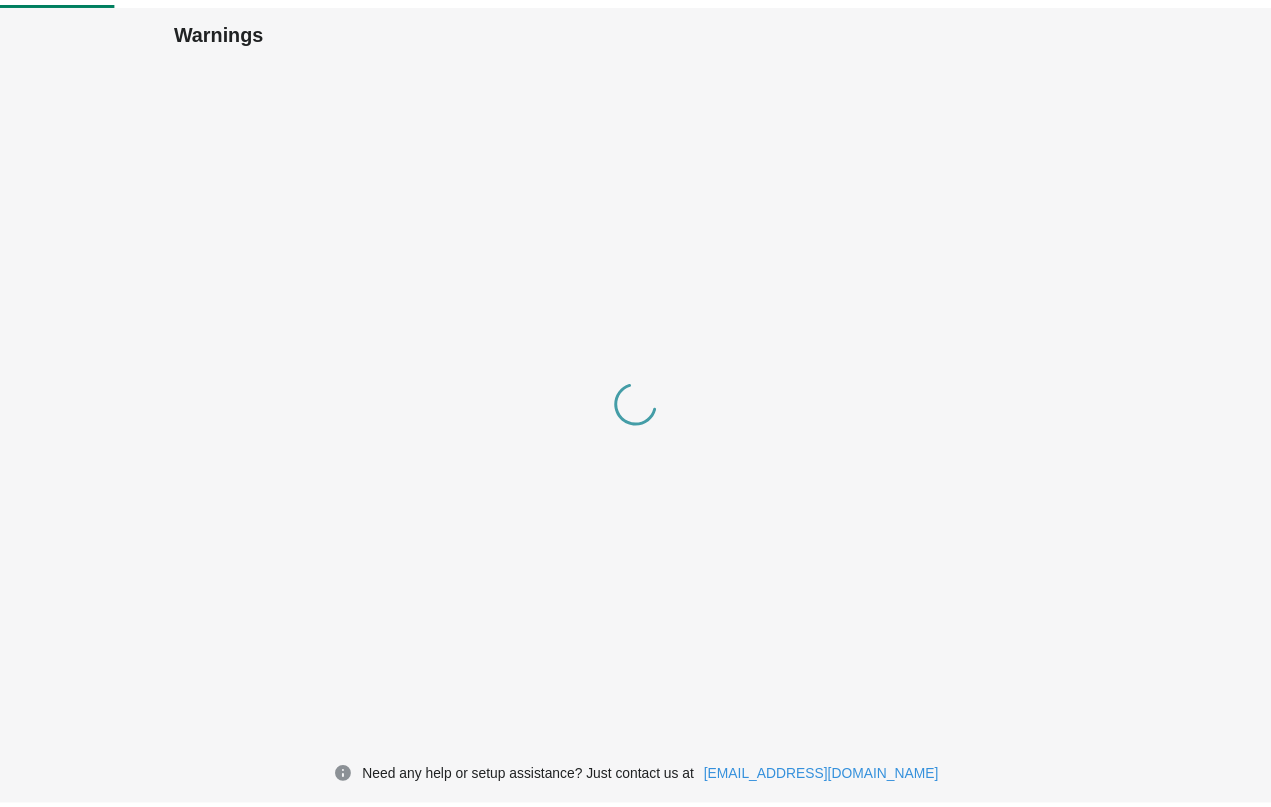 scroll, scrollTop: 0, scrollLeft: 0, axis: both 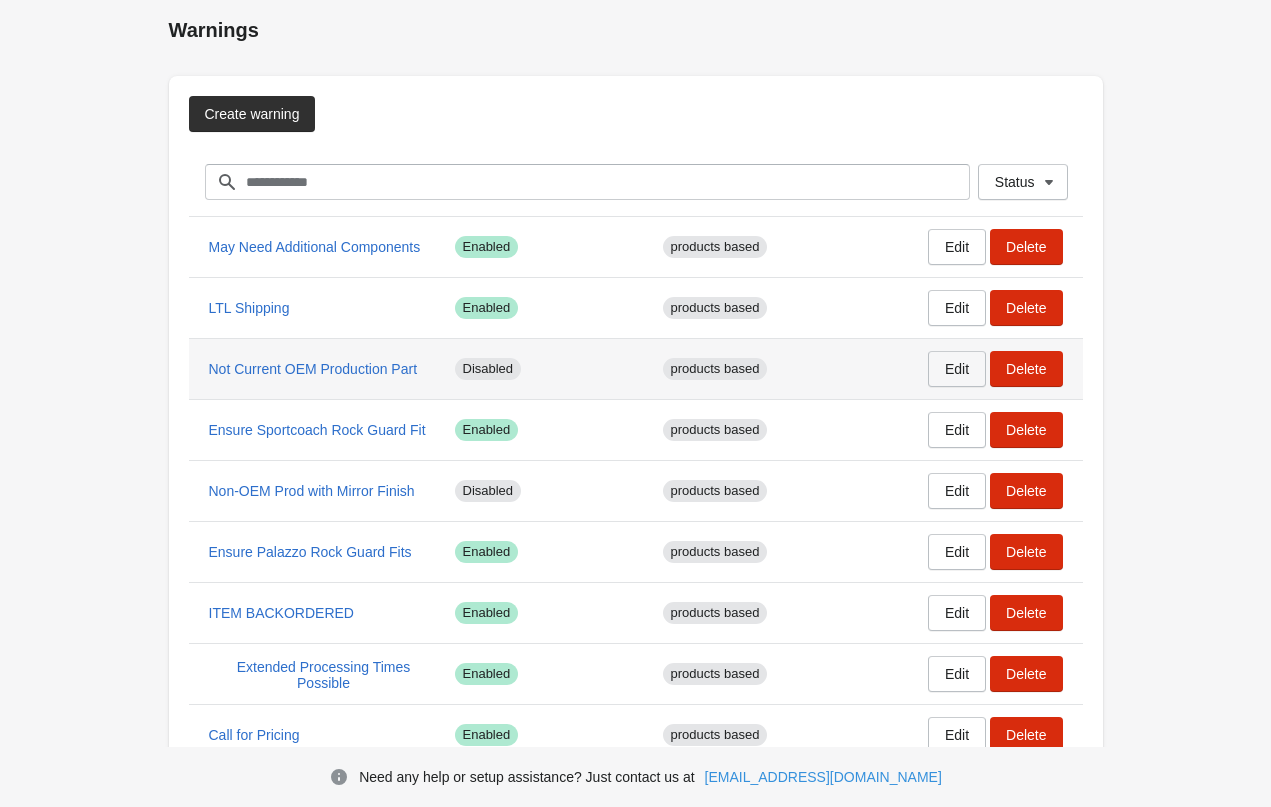click on "Edit" at bounding box center (957, 369) 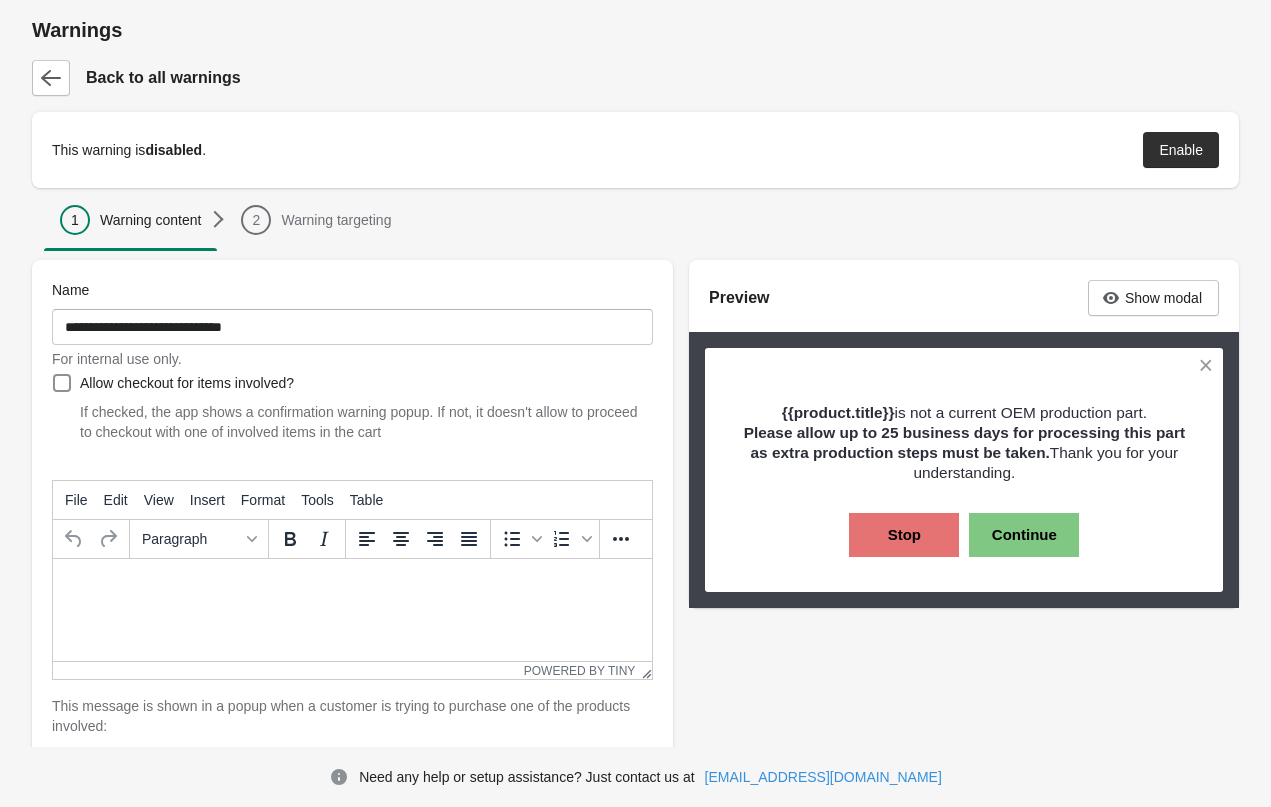 type on "**********" 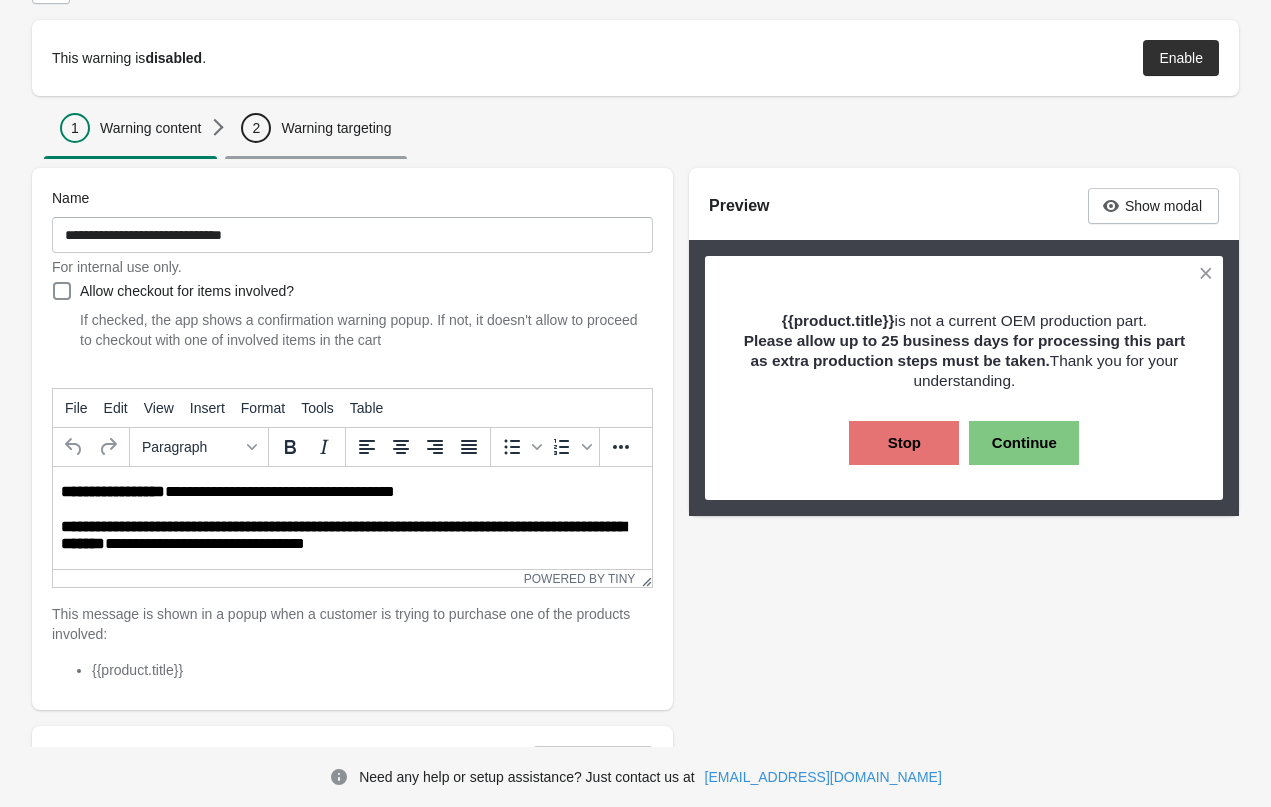 scroll, scrollTop: 0, scrollLeft: 0, axis: both 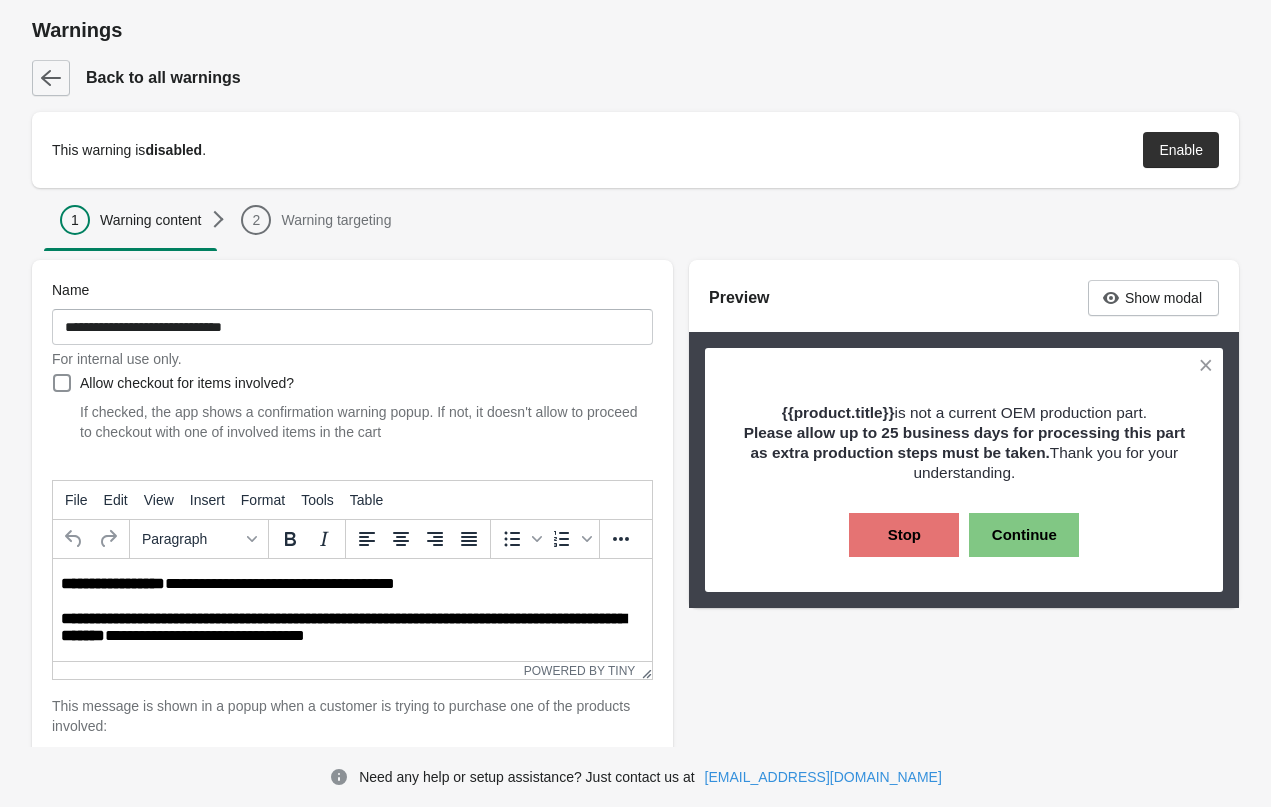 click 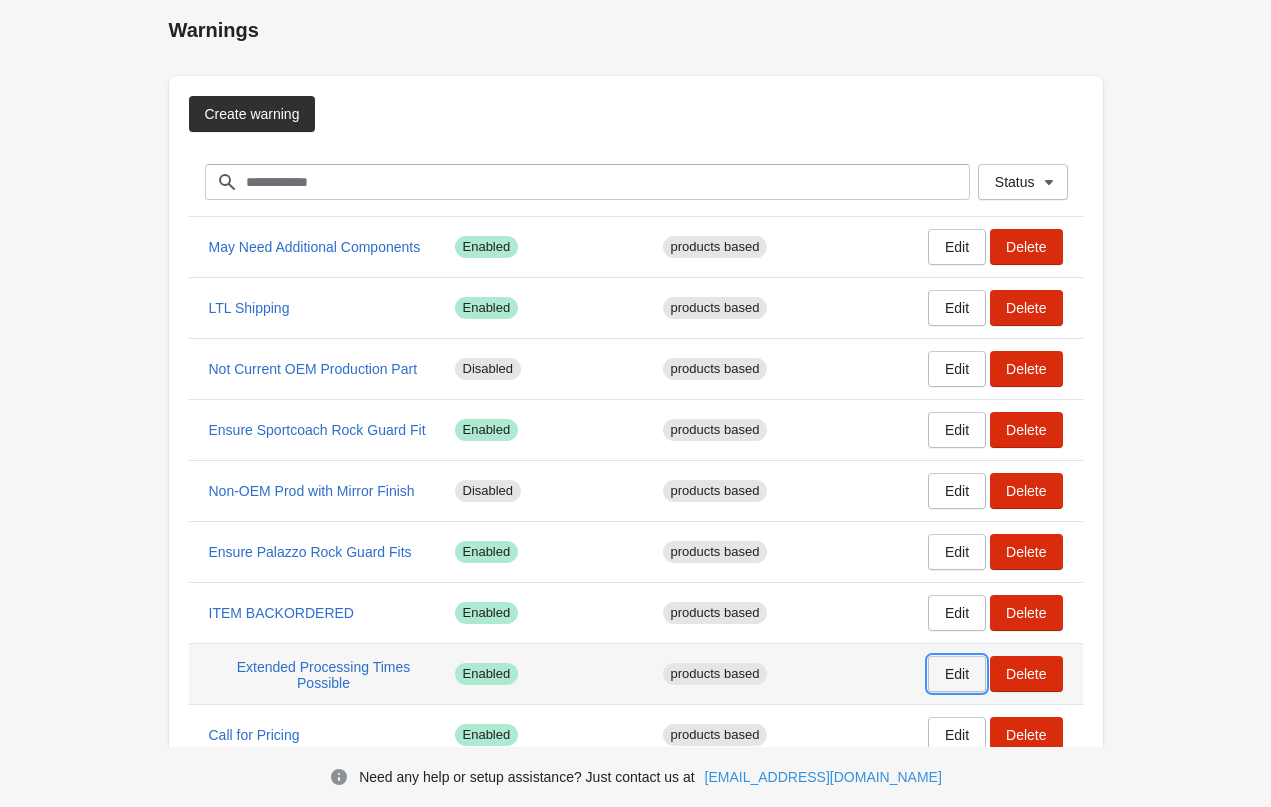 click on "Edit" at bounding box center [957, 674] 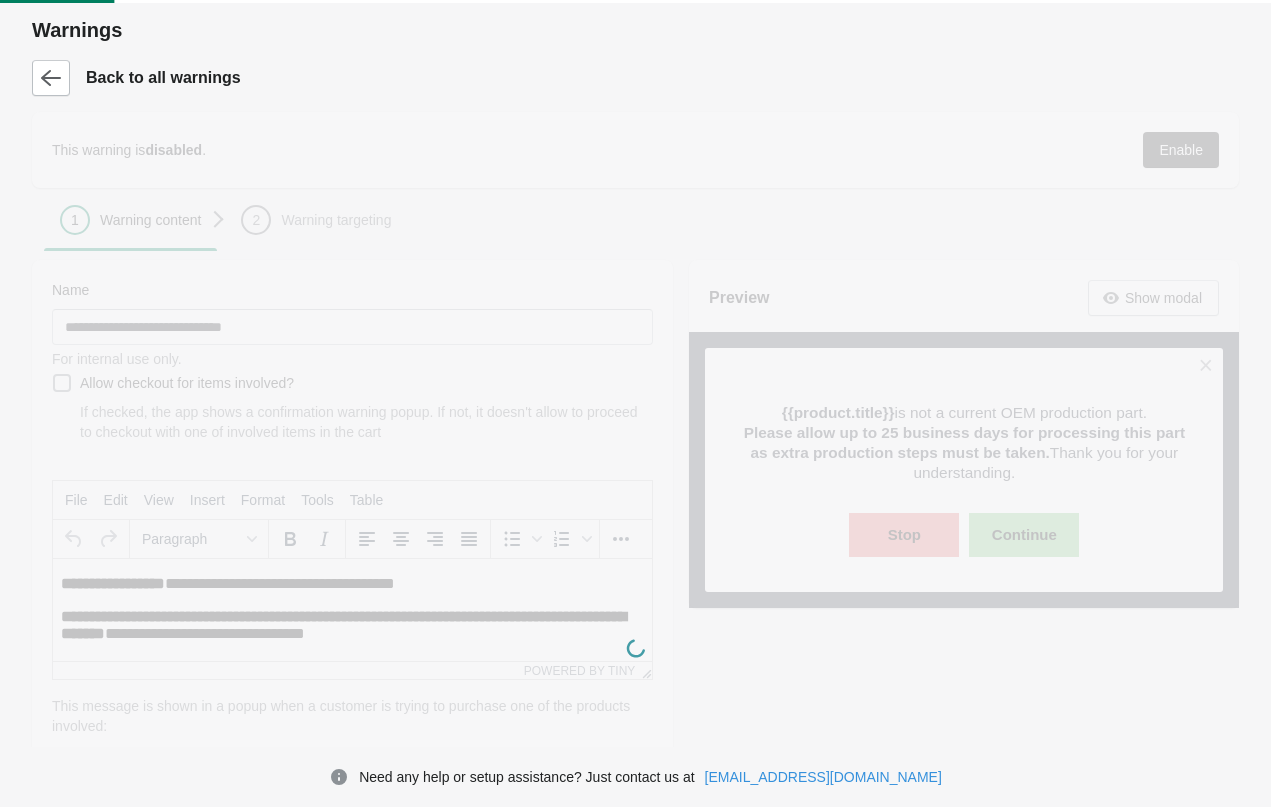 scroll, scrollTop: 0, scrollLeft: 0, axis: both 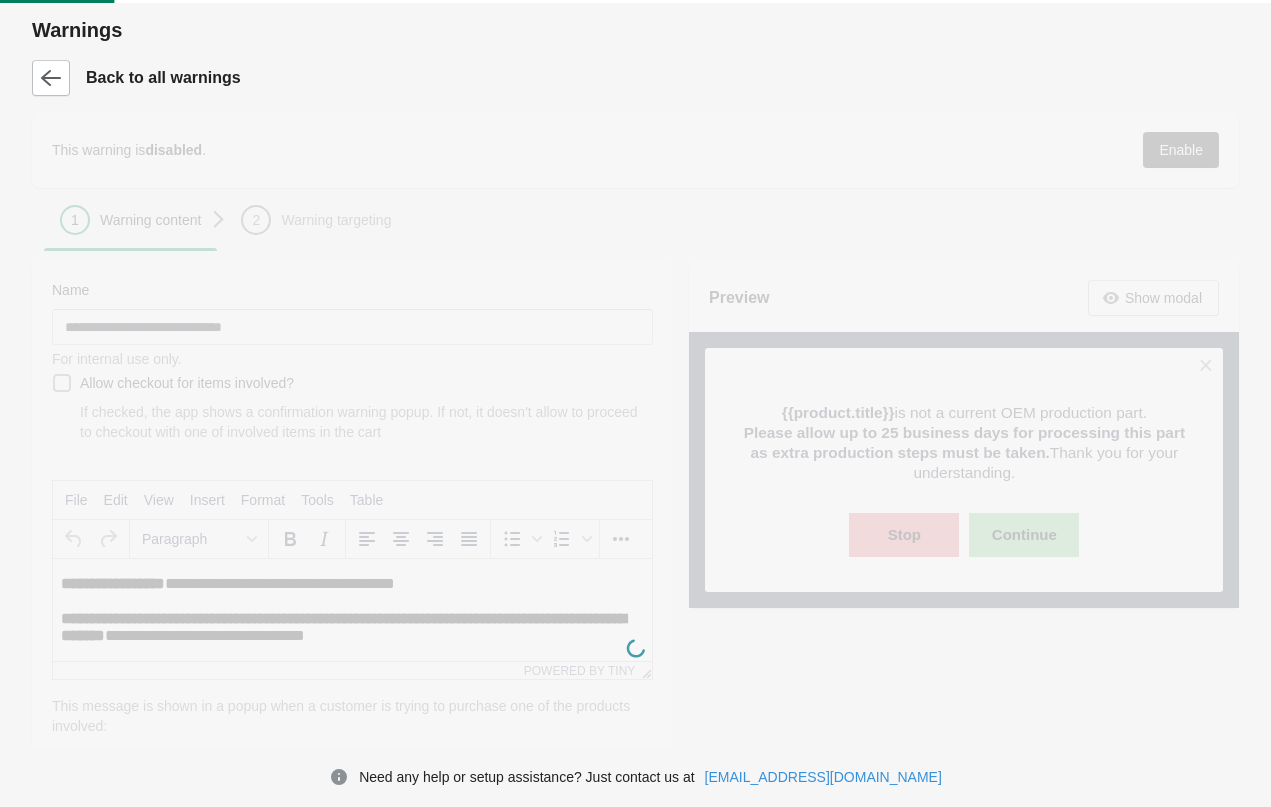 type on "**********" 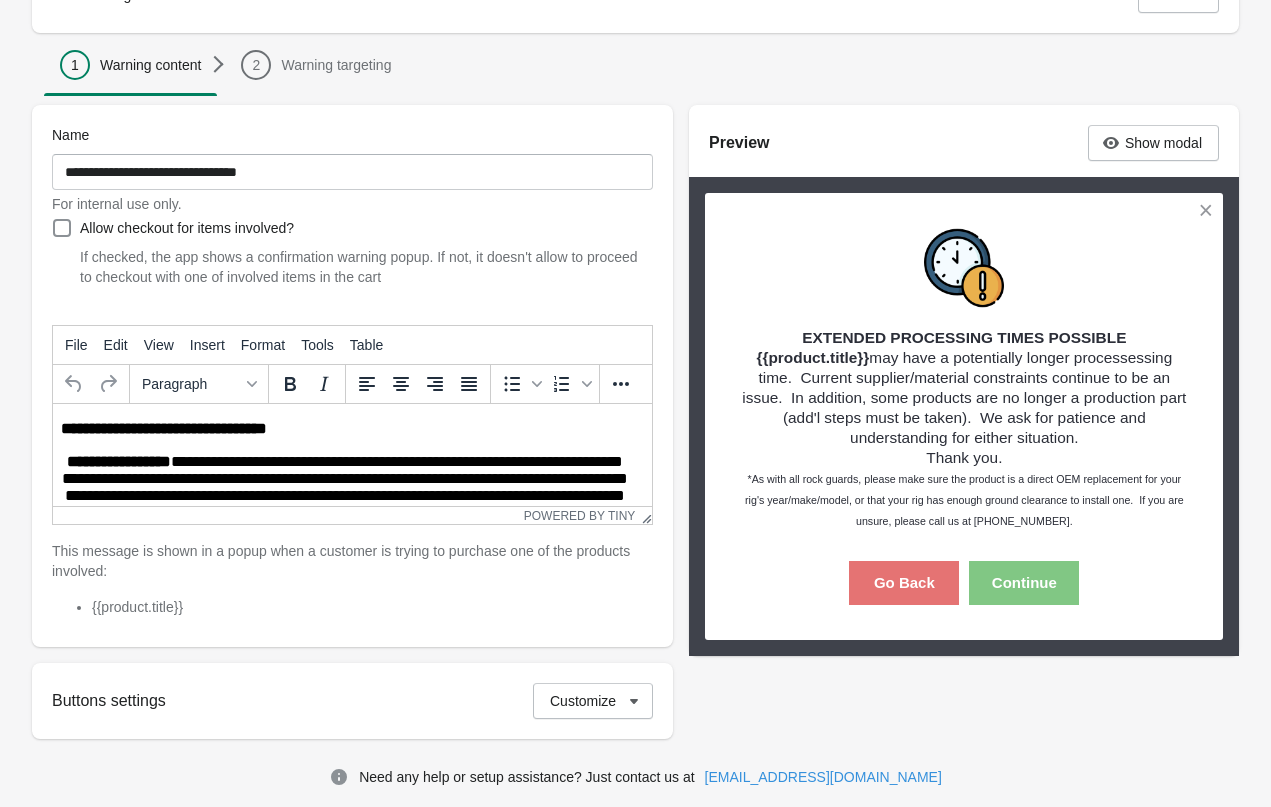 scroll, scrollTop: 200, scrollLeft: 0, axis: vertical 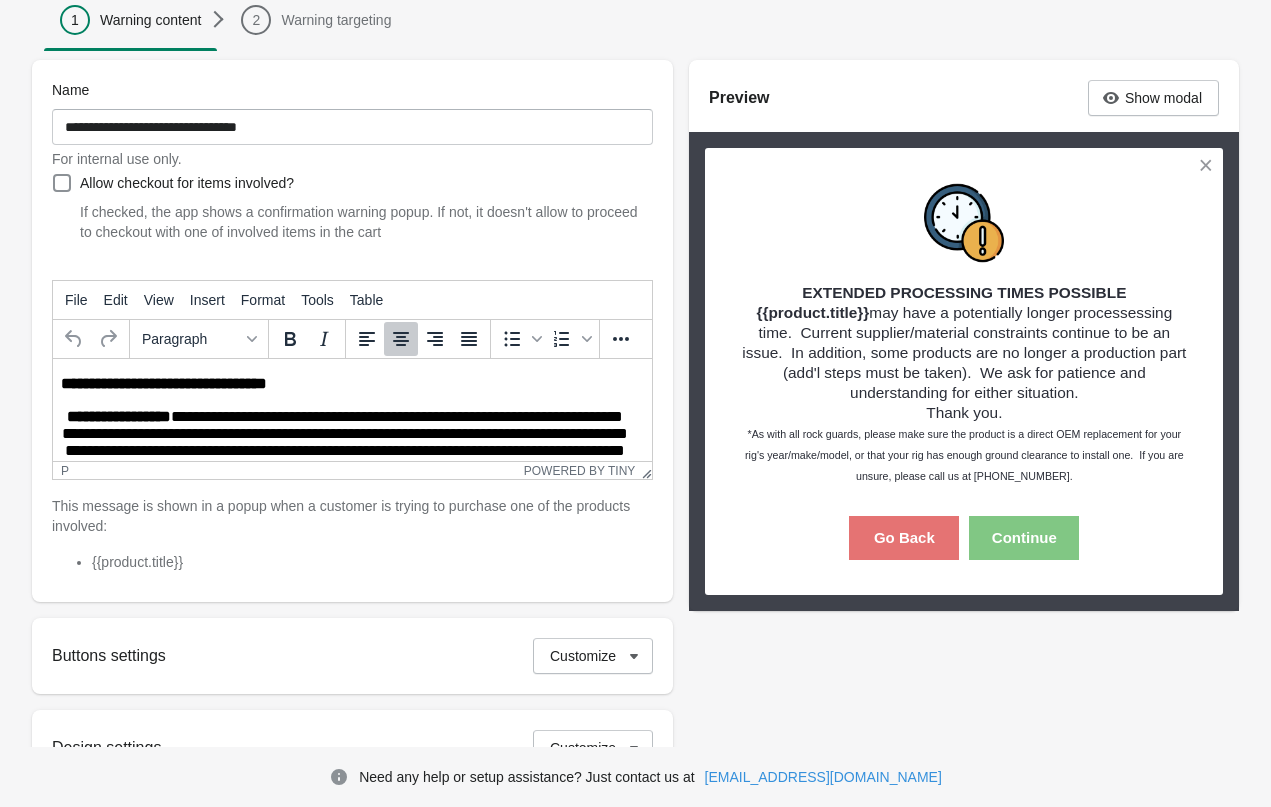 click on "**********" at bounding box center (345, 455) 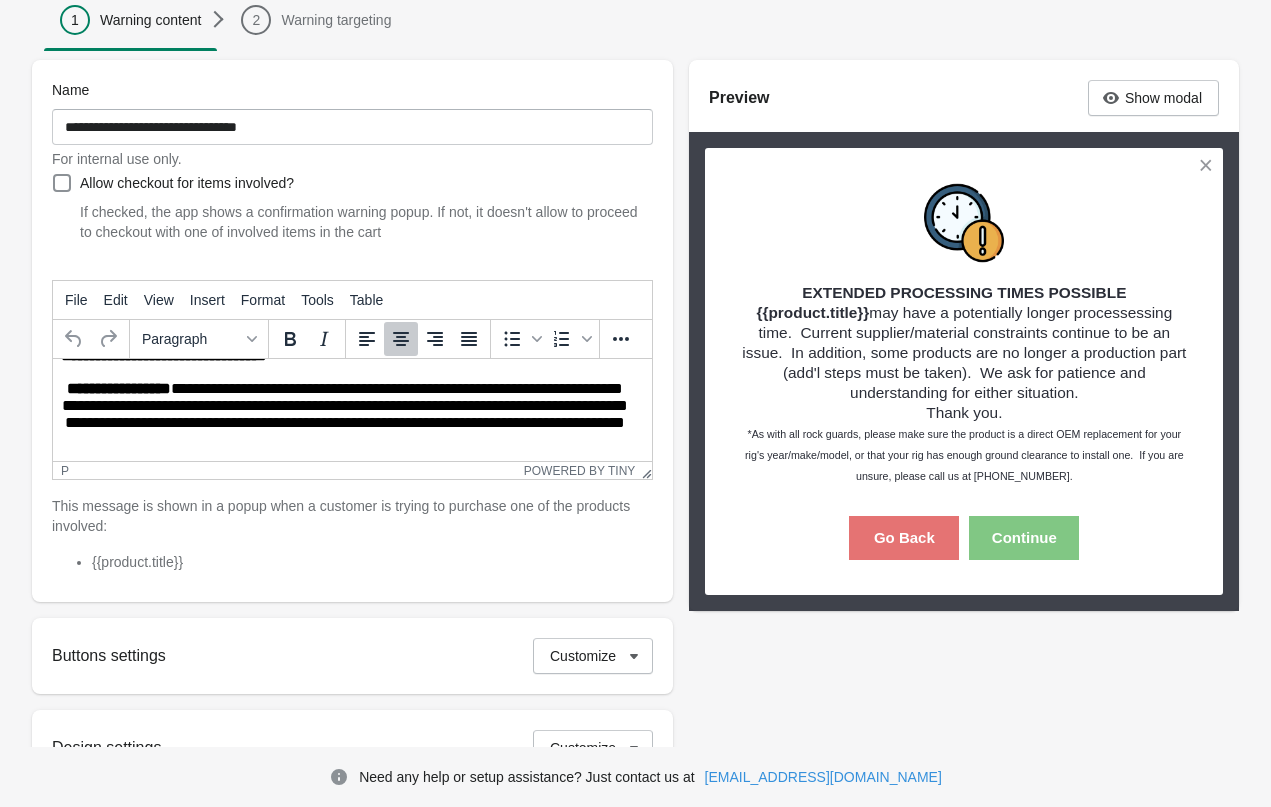 scroll, scrollTop: 40, scrollLeft: 0, axis: vertical 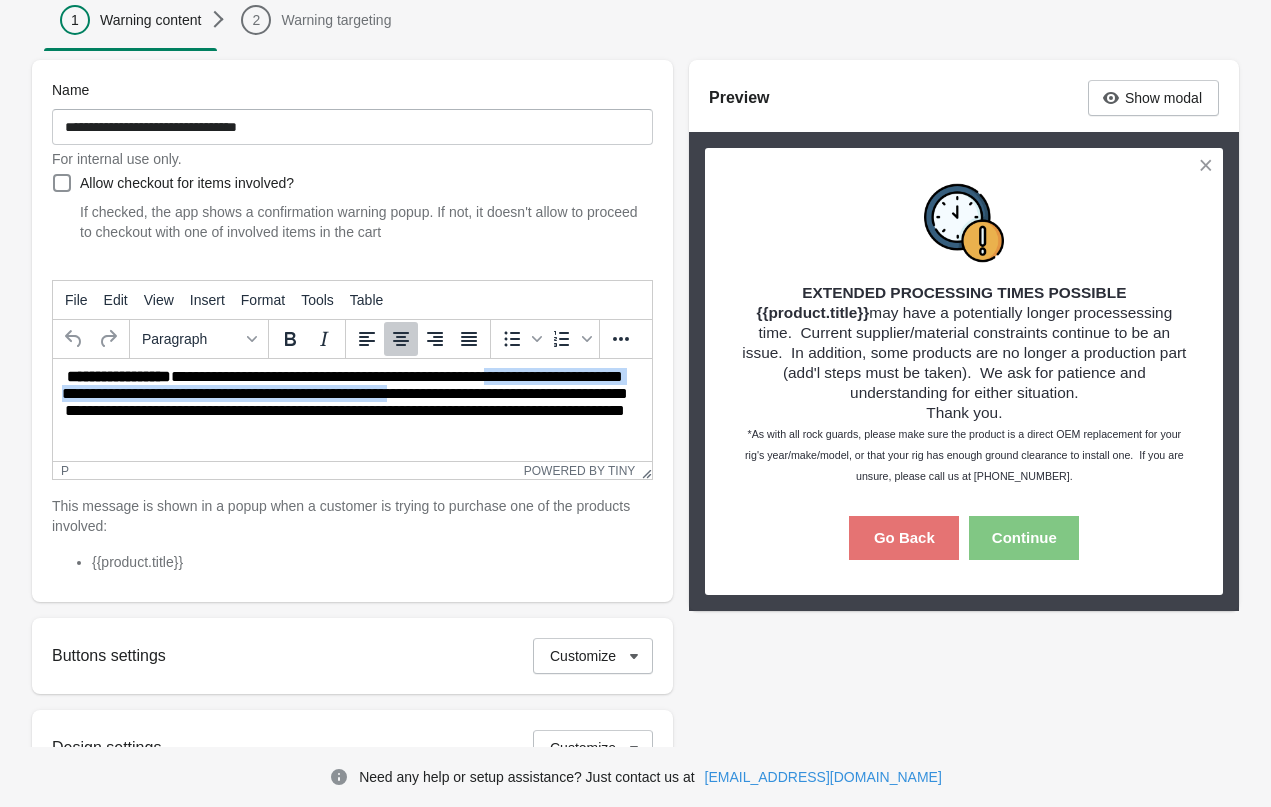 drag, startPoint x: 121, startPoint y: 395, endPoint x: 187, endPoint y: 418, distance: 69.89278 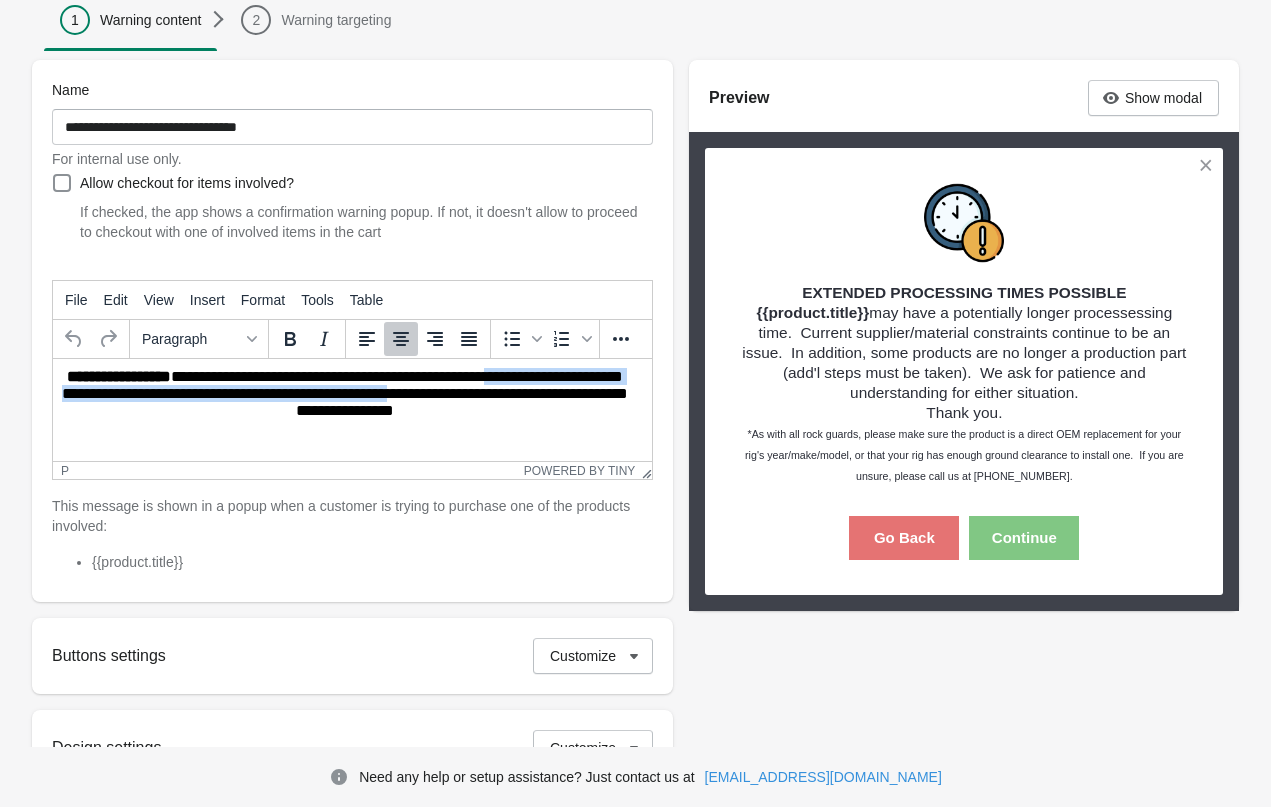 type 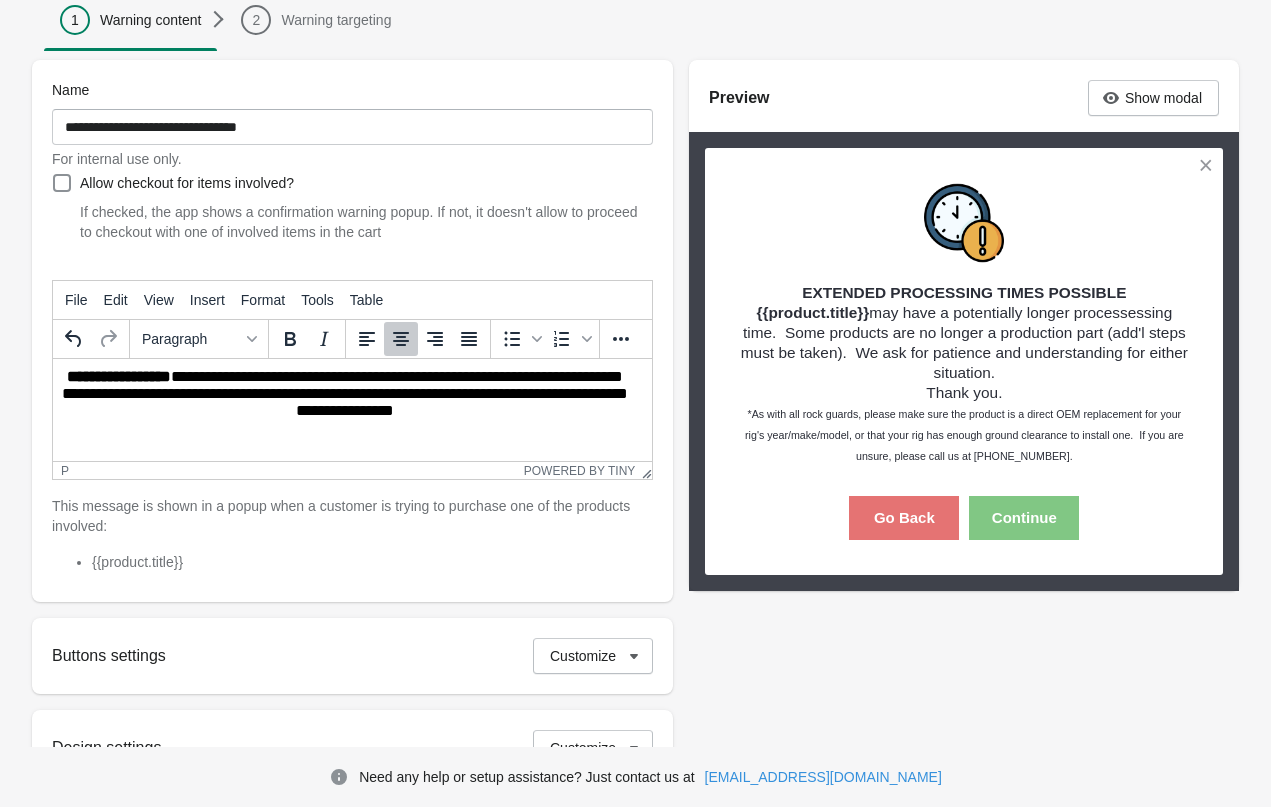 click on "**********" at bounding box center [345, 406] 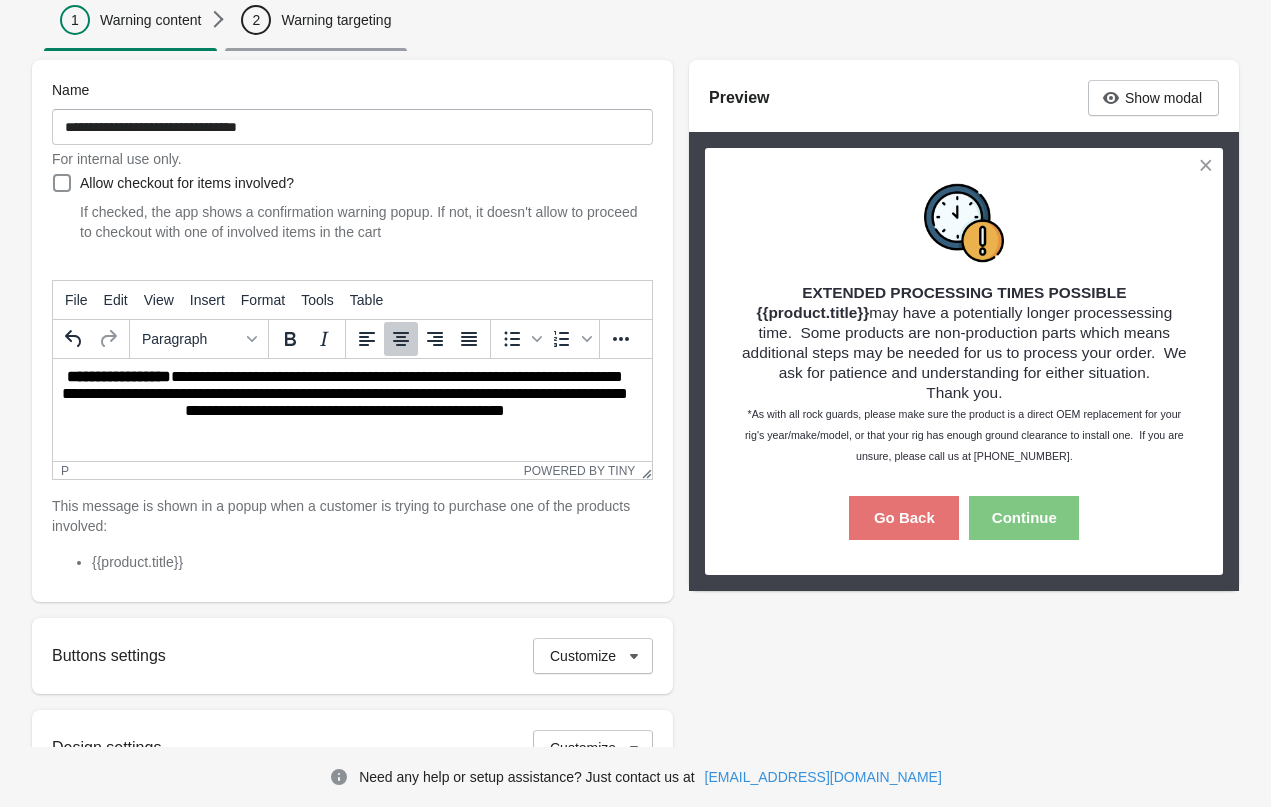 click on "Warning targeting" at bounding box center (336, 20) 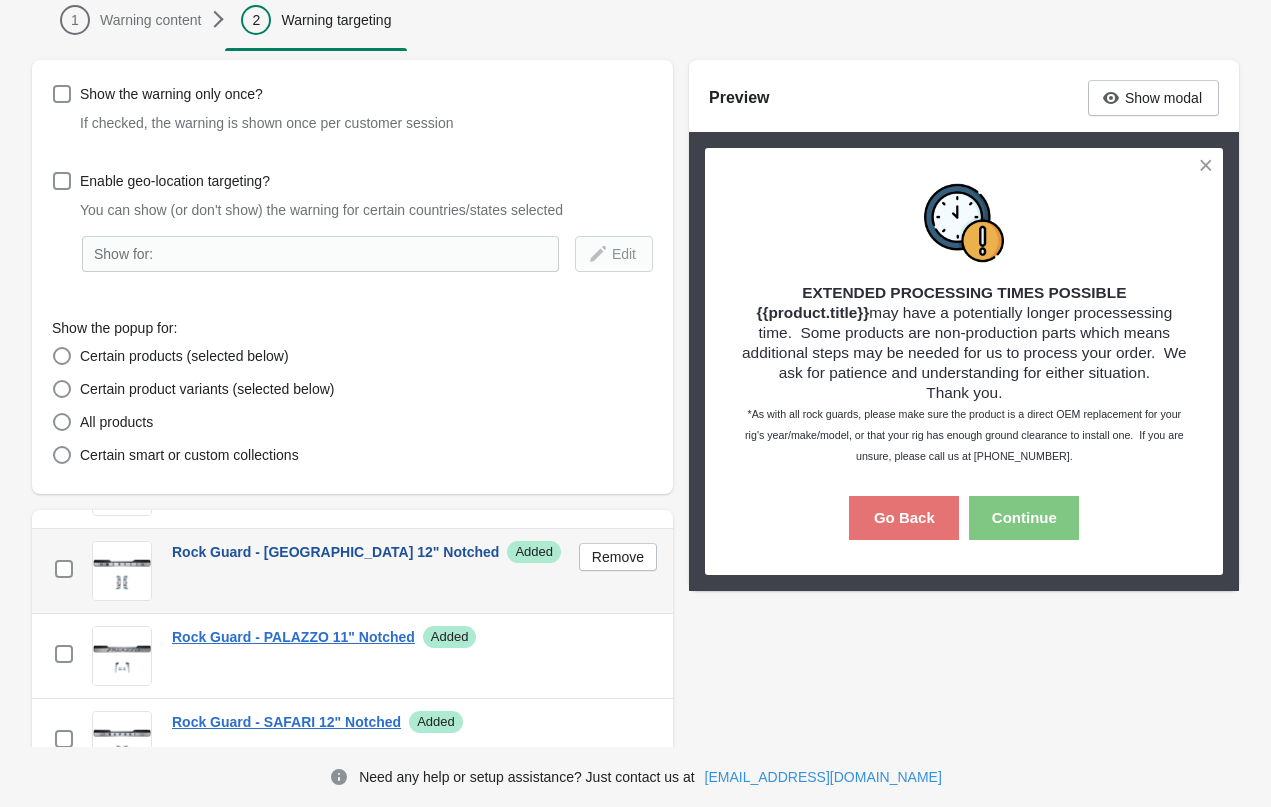 scroll, scrollTop: 628, scrollLeft: 0, axis: vertical 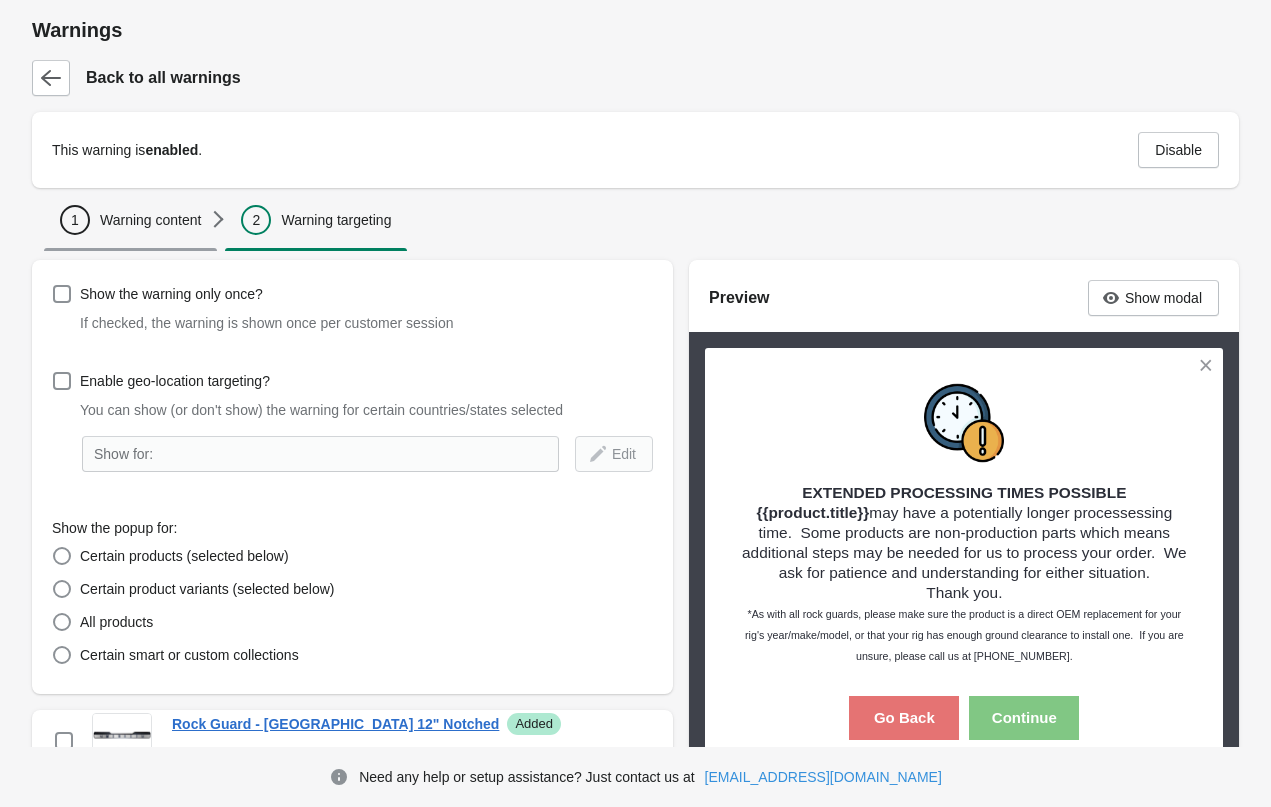 click on "Warning content" at bounding box center (150, 220) 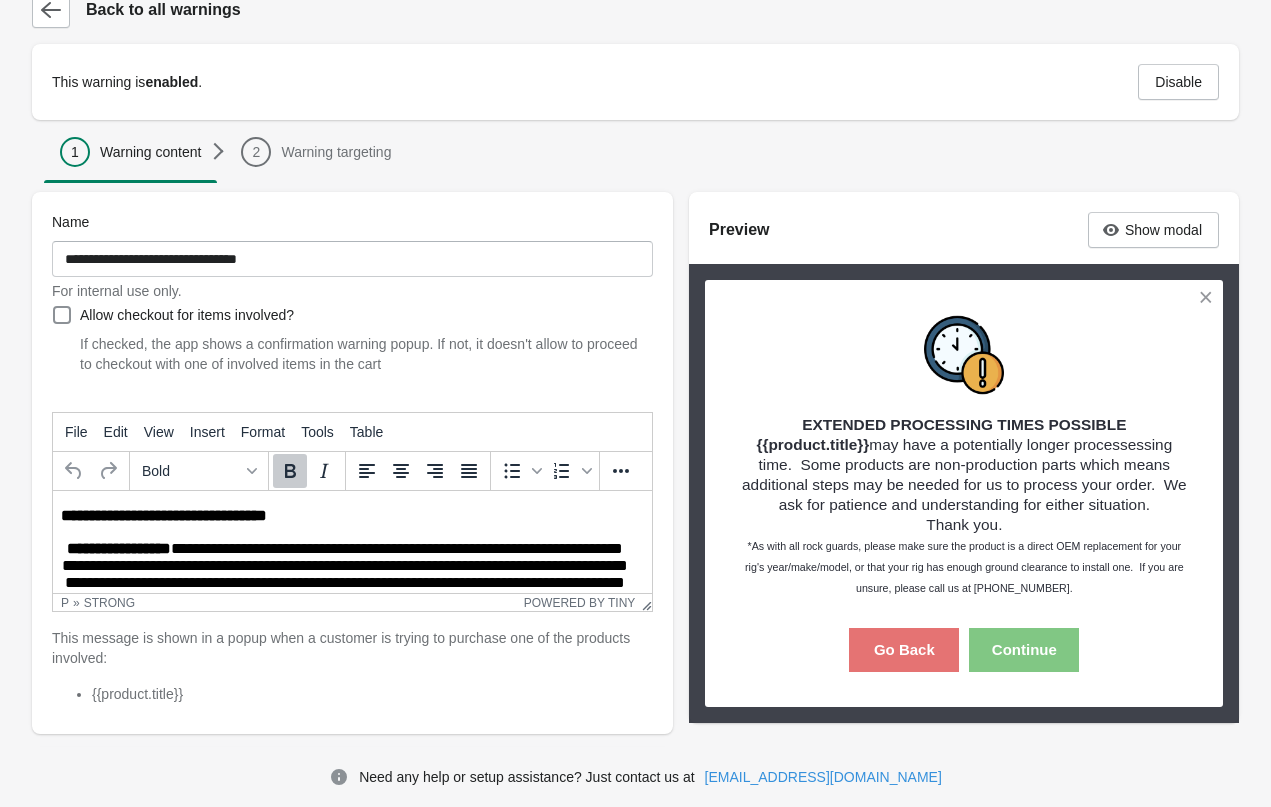 scroll, scrollTop: 200, scrollLeft: 0, axis: vertical 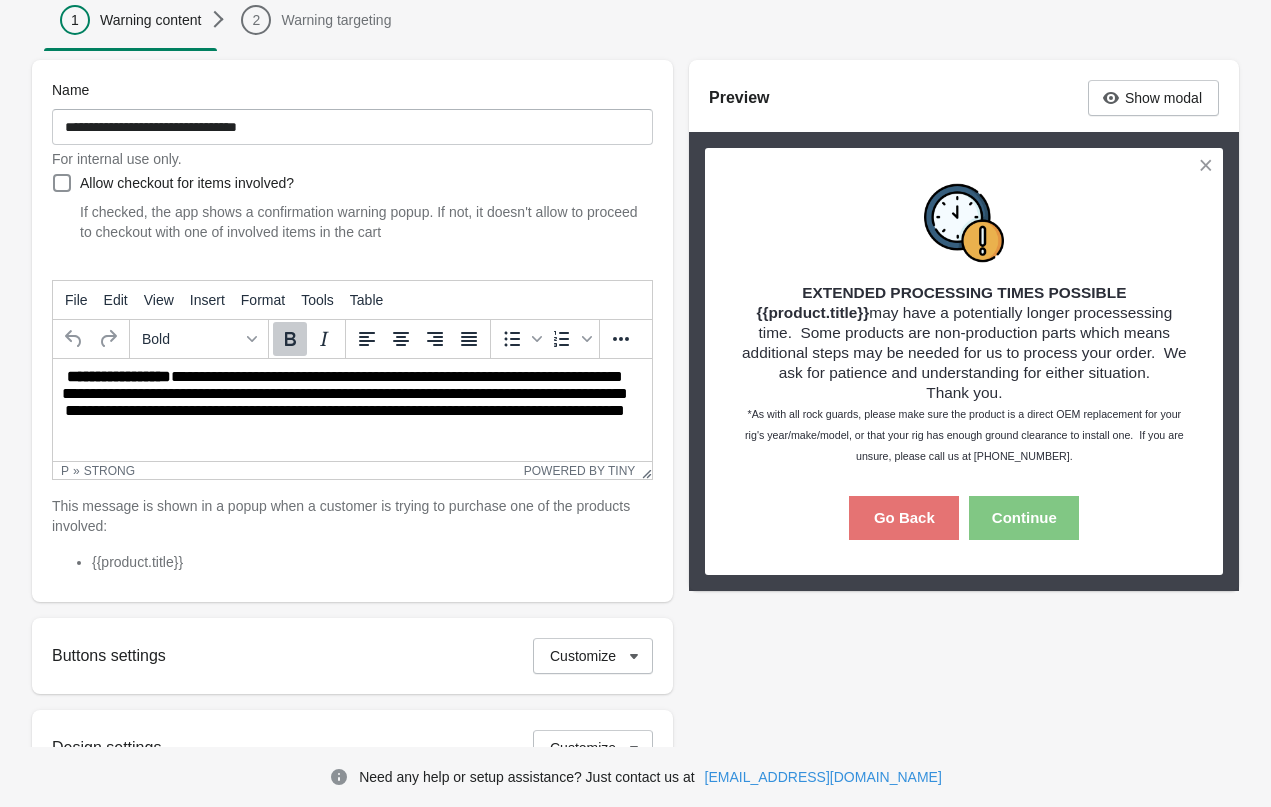 click on "**********" at bounding box center [345, 415] 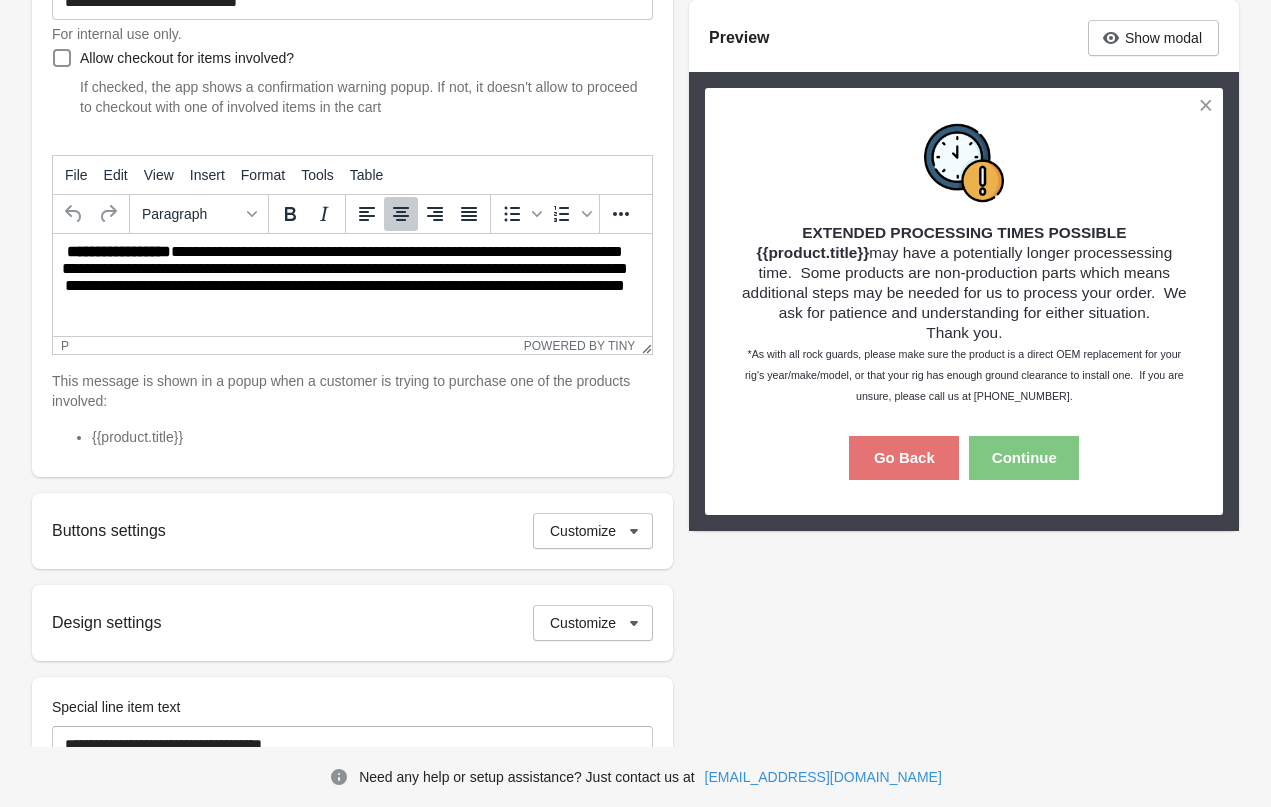 scroll, scrollTop: 400, scrollLeft: 0, axis: vertical 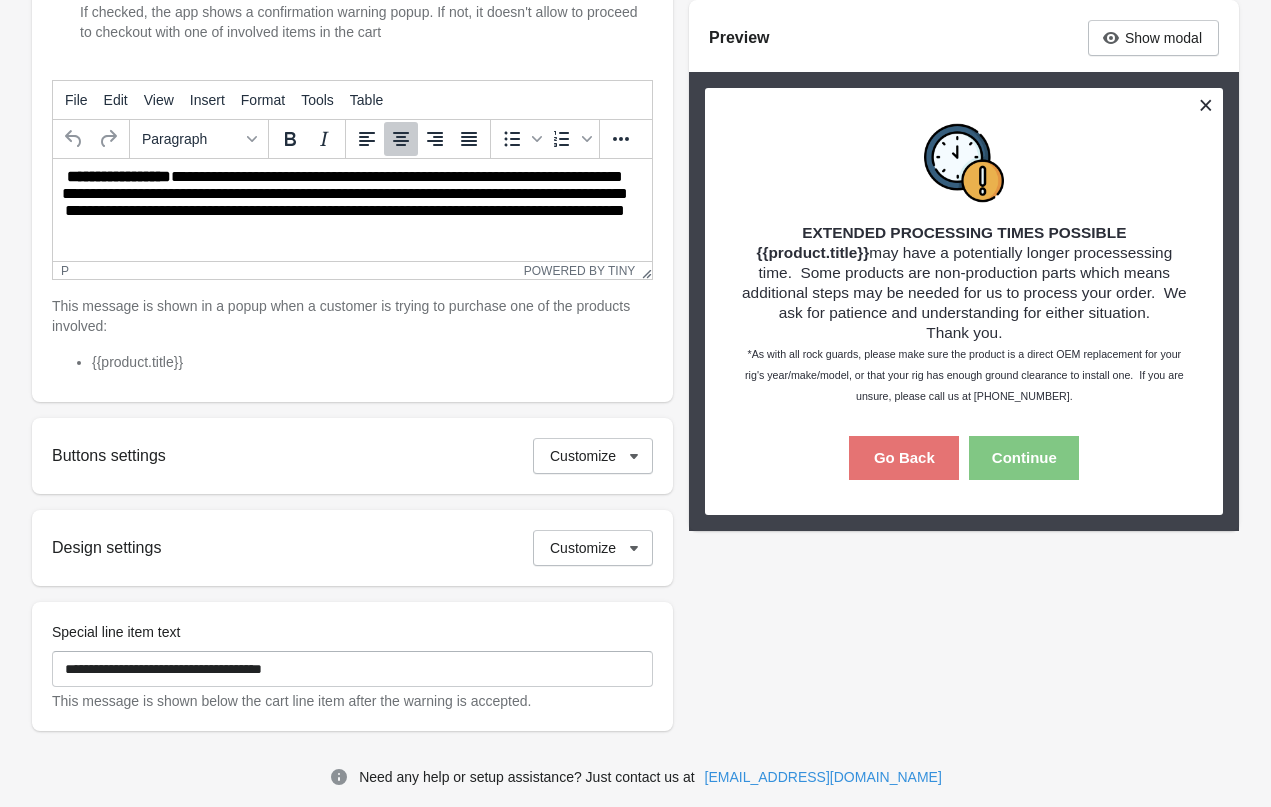 click at bounding box center [1205, 105] 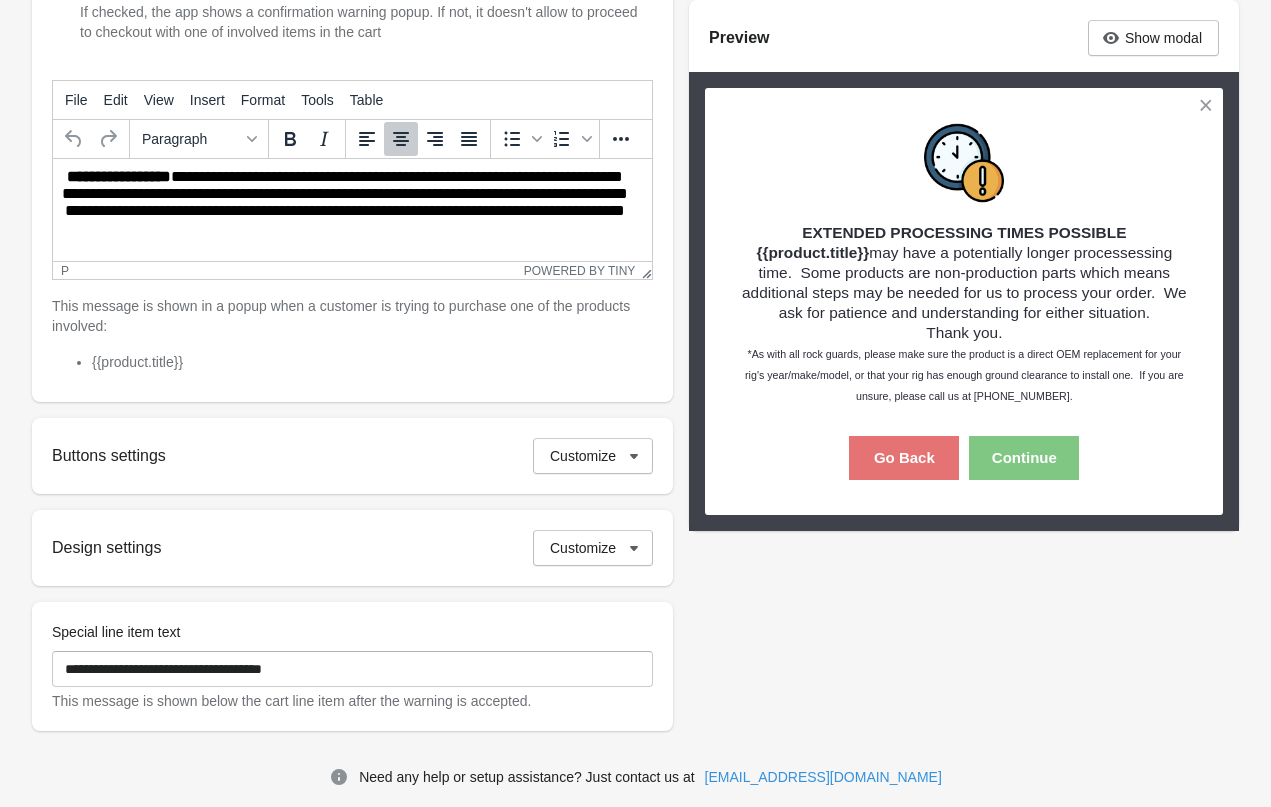 click on "**********" at bounding box center (345, 215) 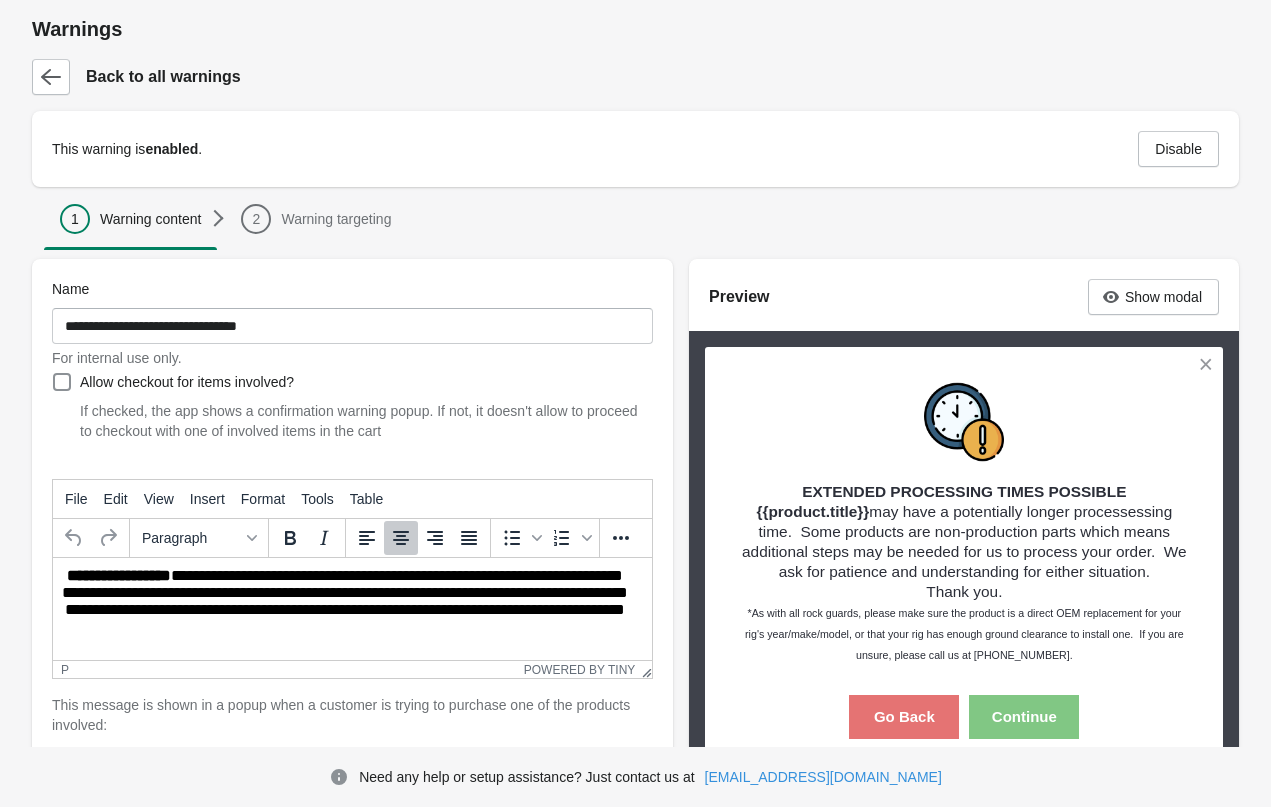 scroll, scrollTop: 0, scrollLeft: 0, axis: both 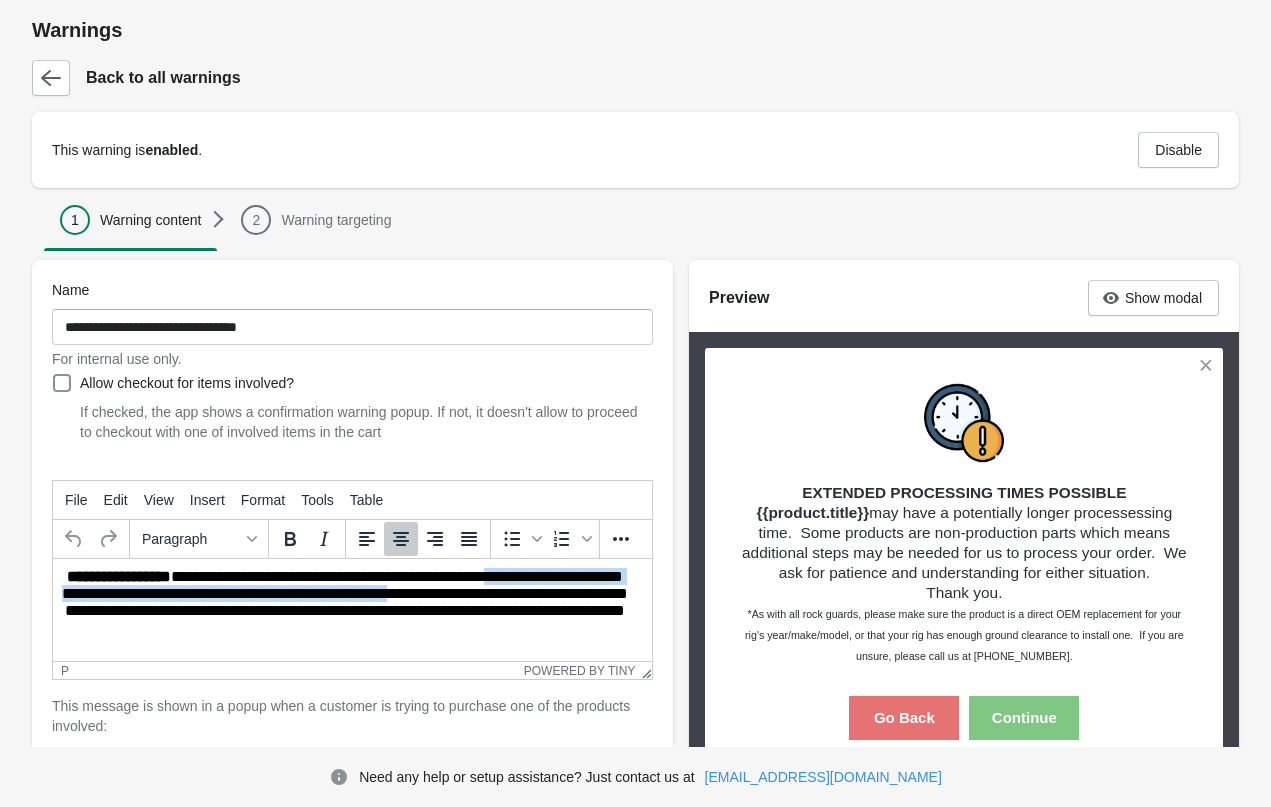 drag, startPoint x: 124, startPoint y: 598, endPoint x: 189, endPoint y: 619, distance: 68.30813 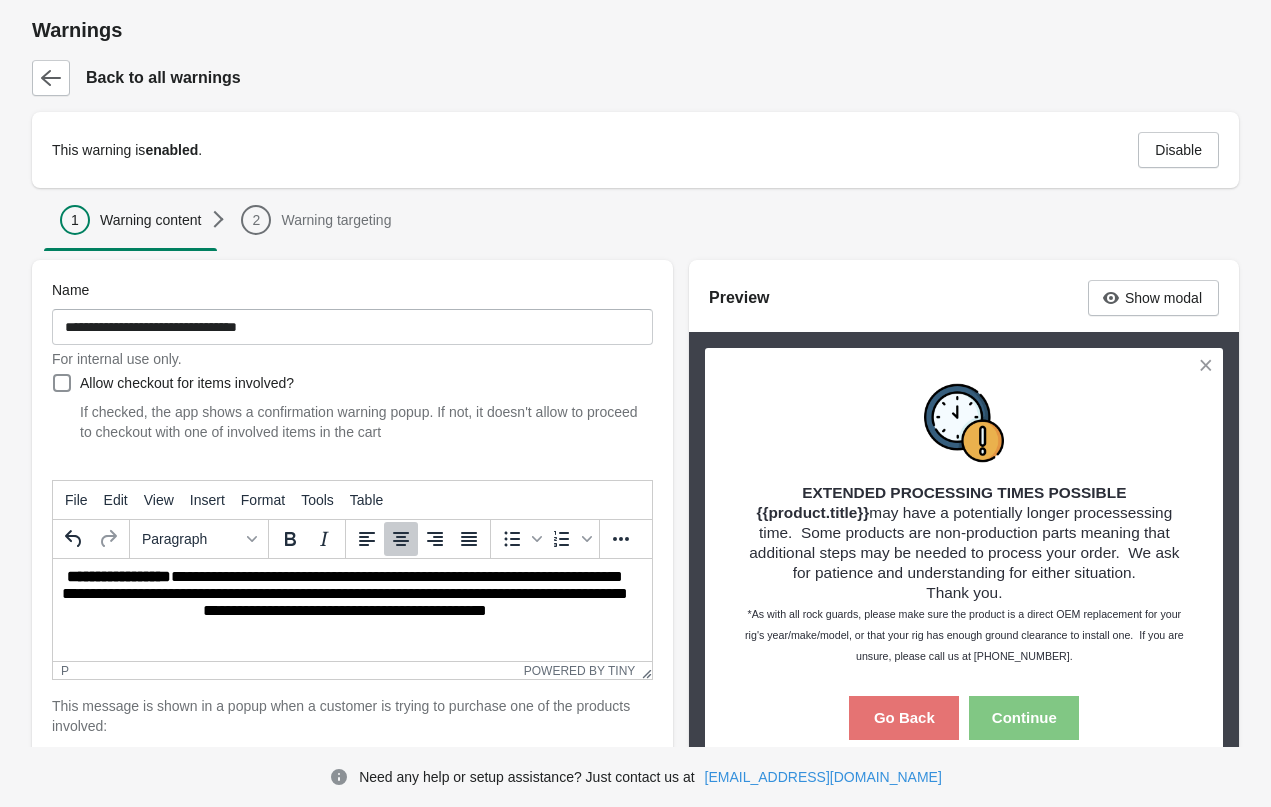 click on "**********" at bounding box center (345, 606) 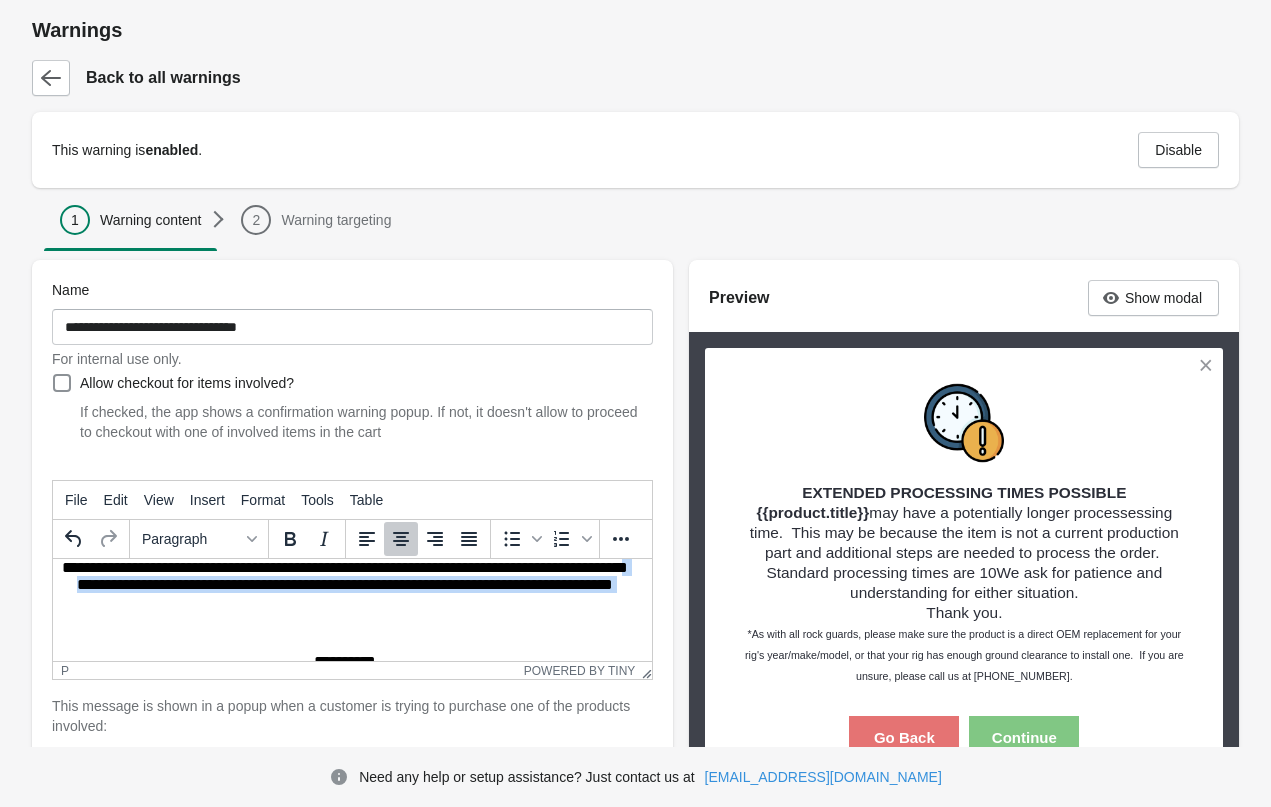 scroll, scrollTop: 72, scrollLeft: 0, axis: vertical 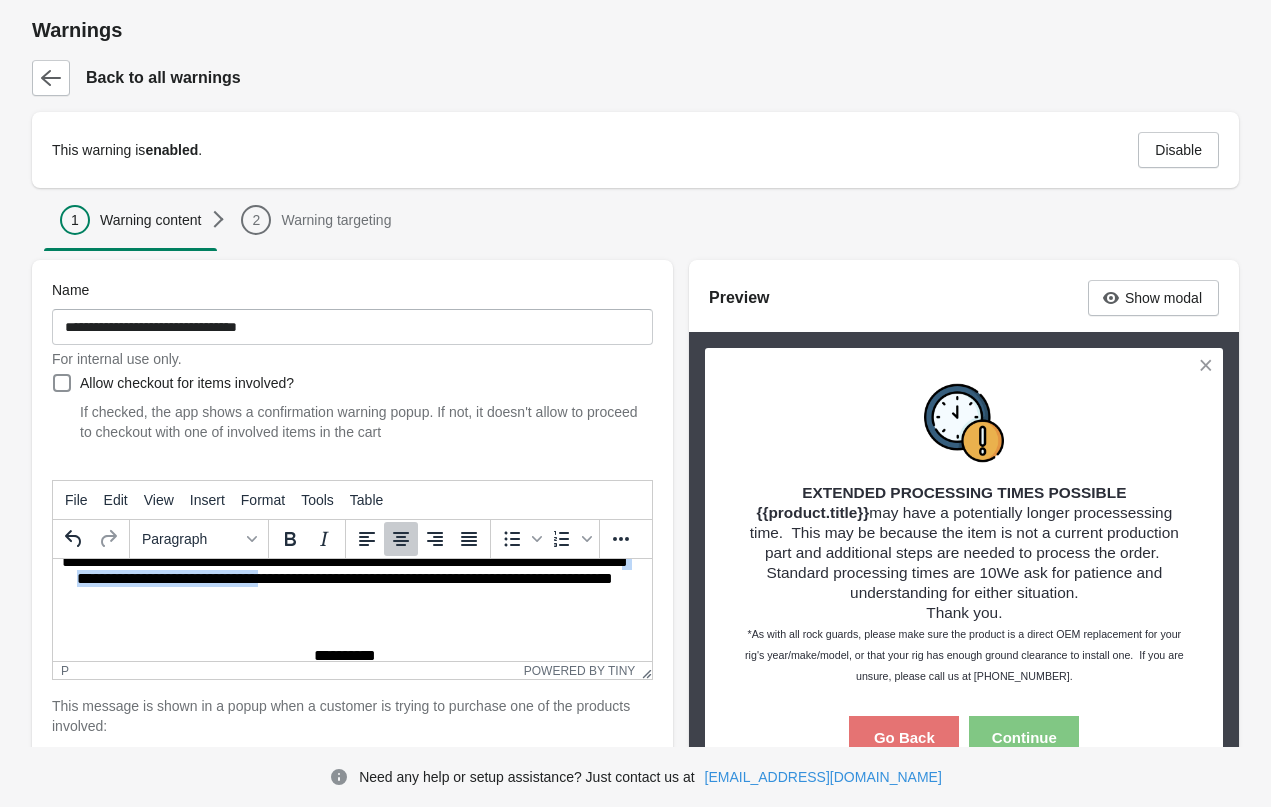 drag, startPoint x: 530, startPoint y: 616, endPoint x: 268, endPoint y: 599, distance: 262.55093 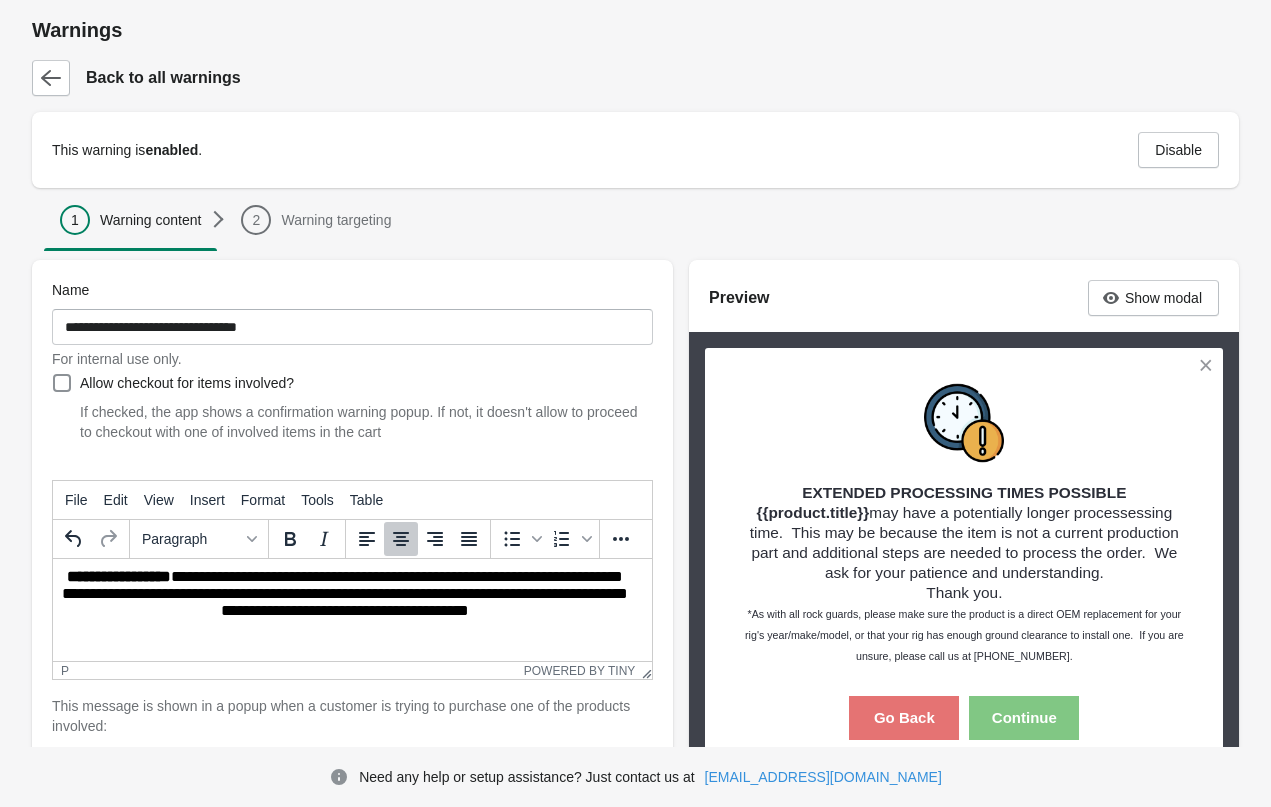 scroll, scrollTop: 49, scrollLeft: 0, axis: vertical 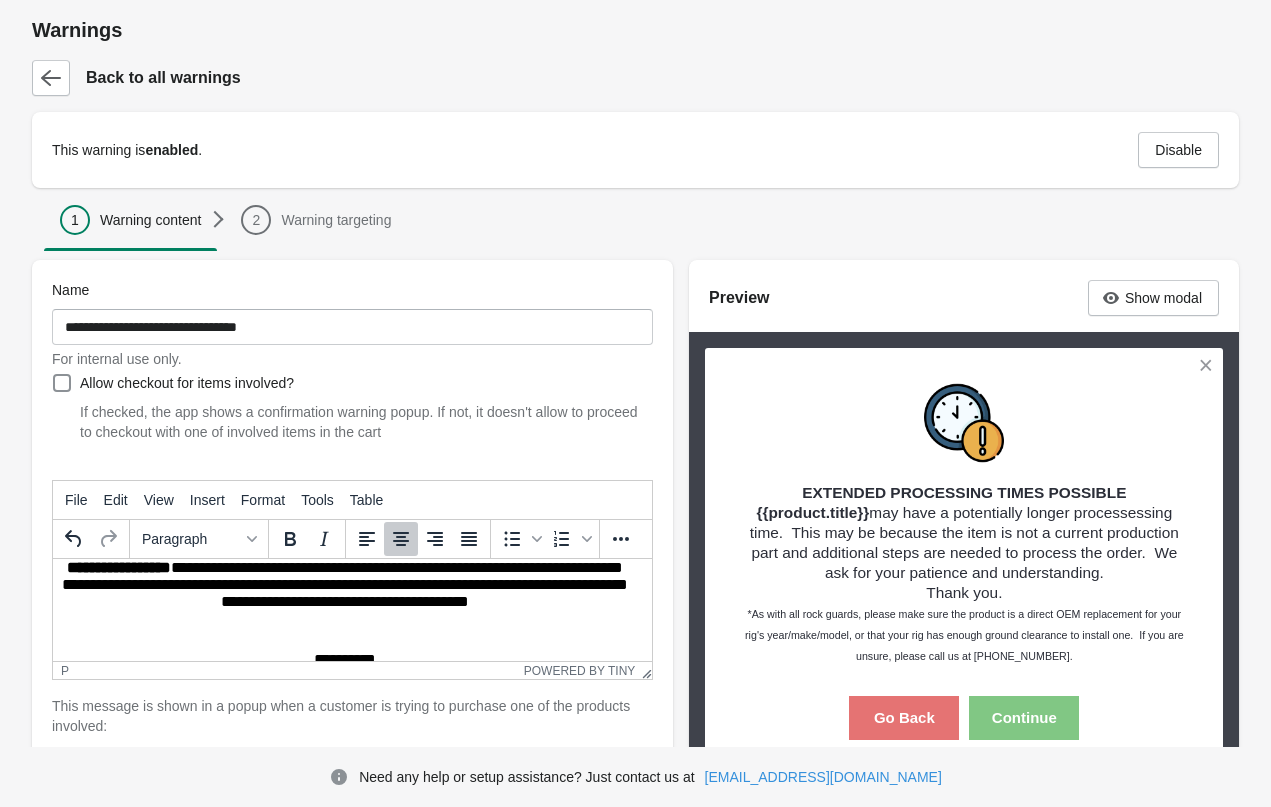 click on "**********" at bounding box center [345, 597] 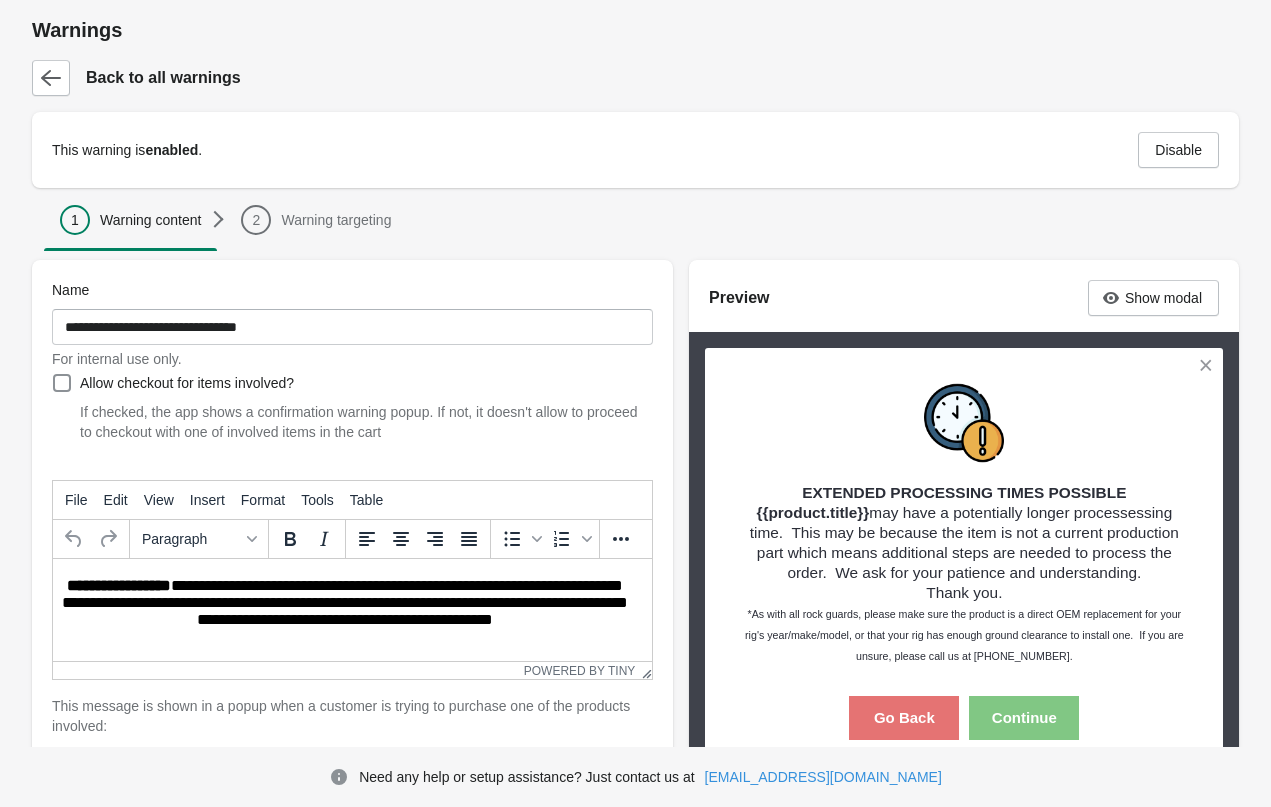 scroll, scrollTop: 0, scrollLeft: 0, axis: both 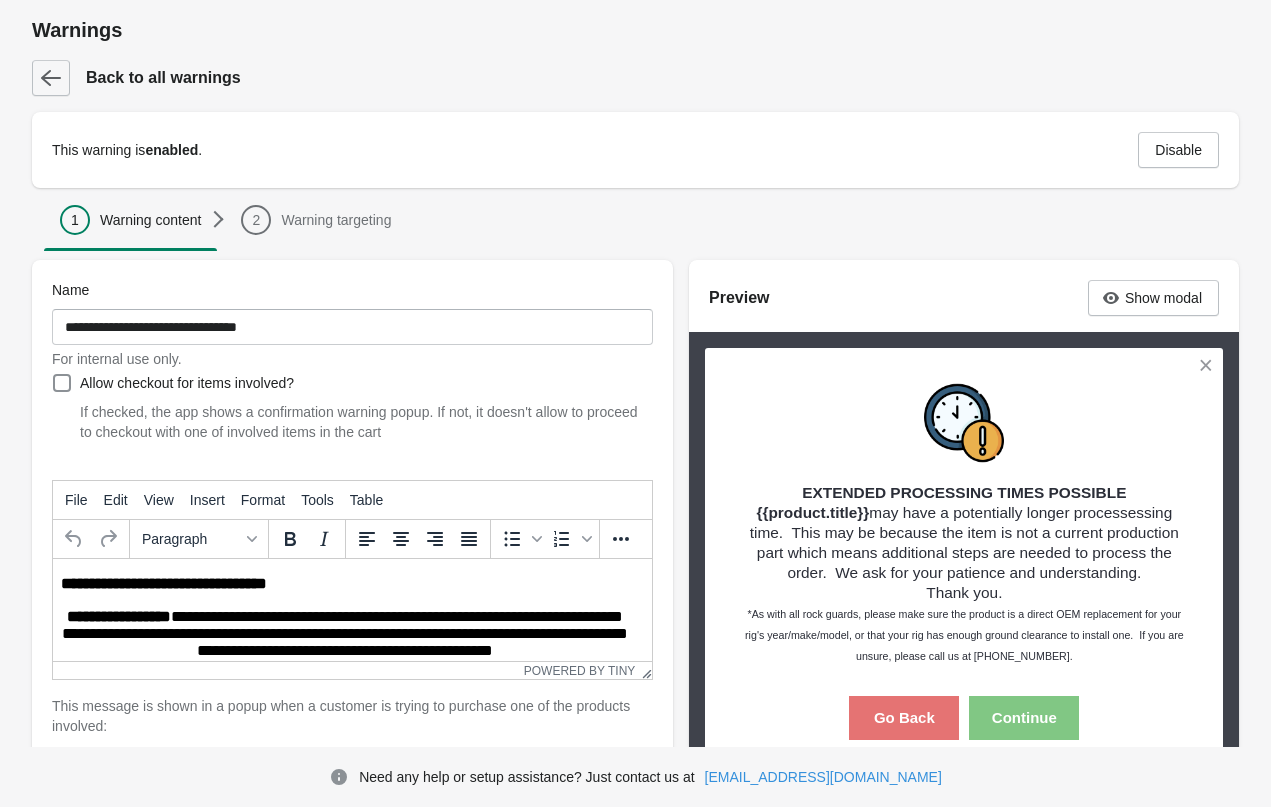 click 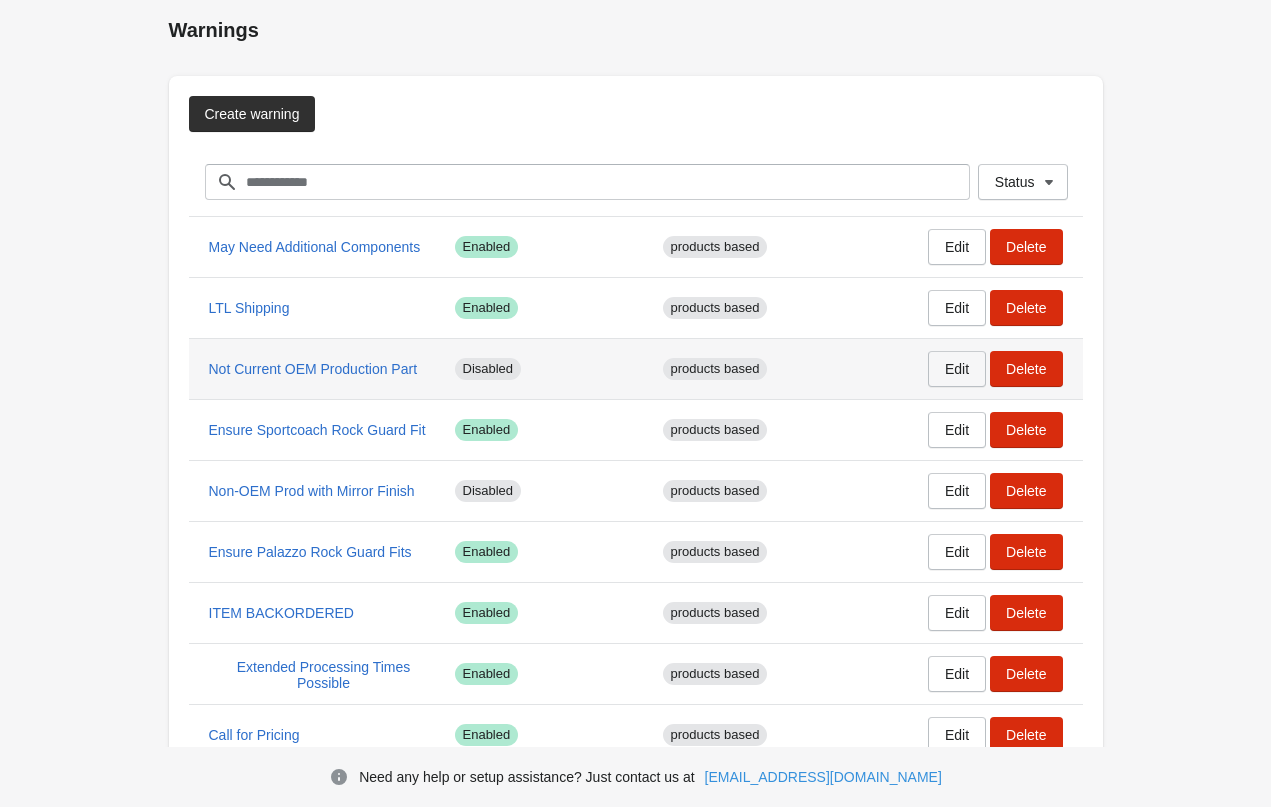 click on "Edit" at bounding box center [957, 369] 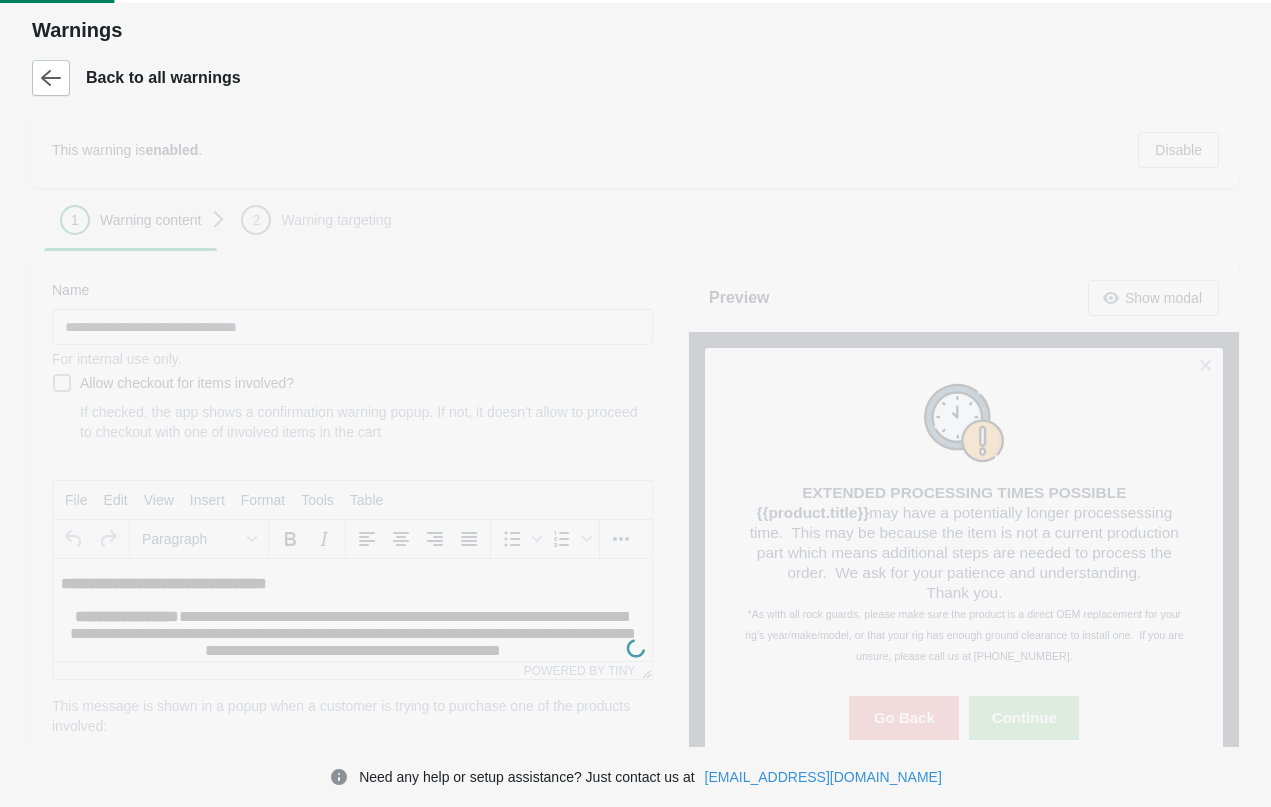 scroll, scrollTop: 0, scrollLeft: 0, axis: both 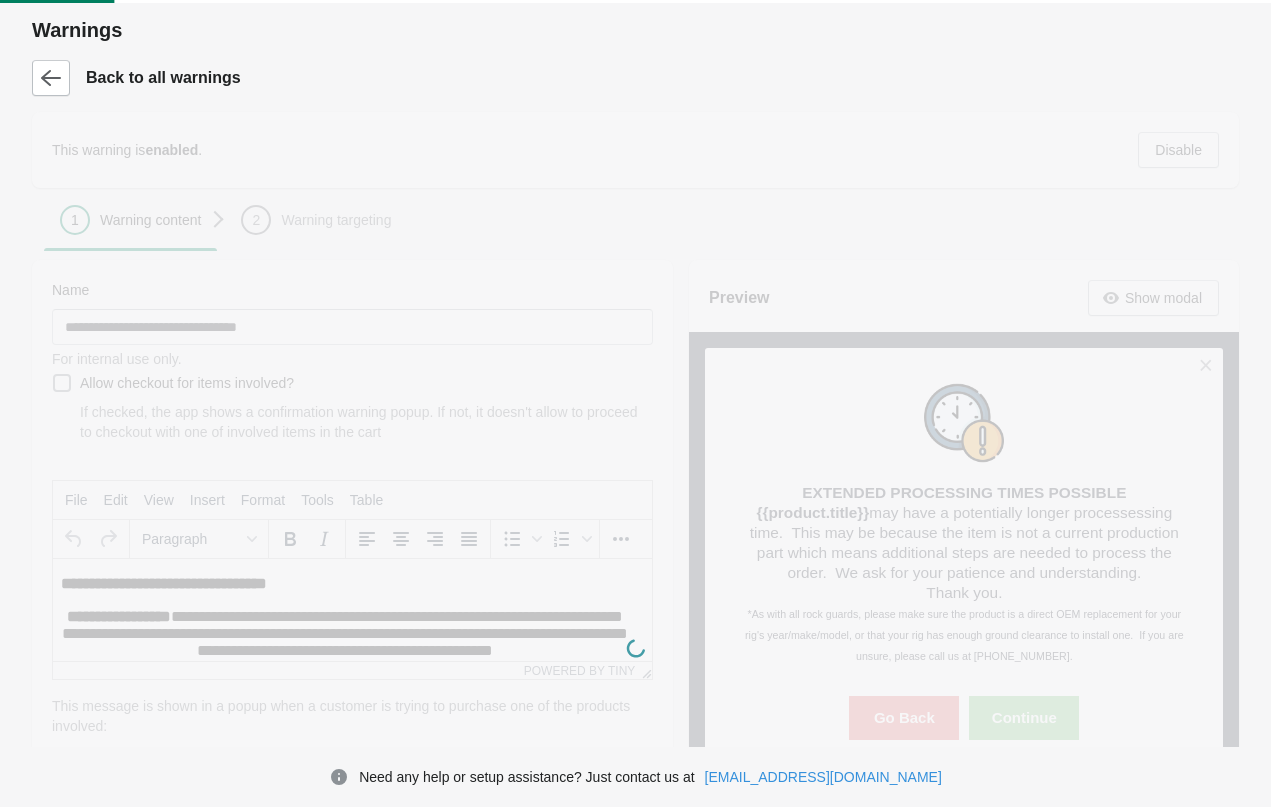 type on "**********" 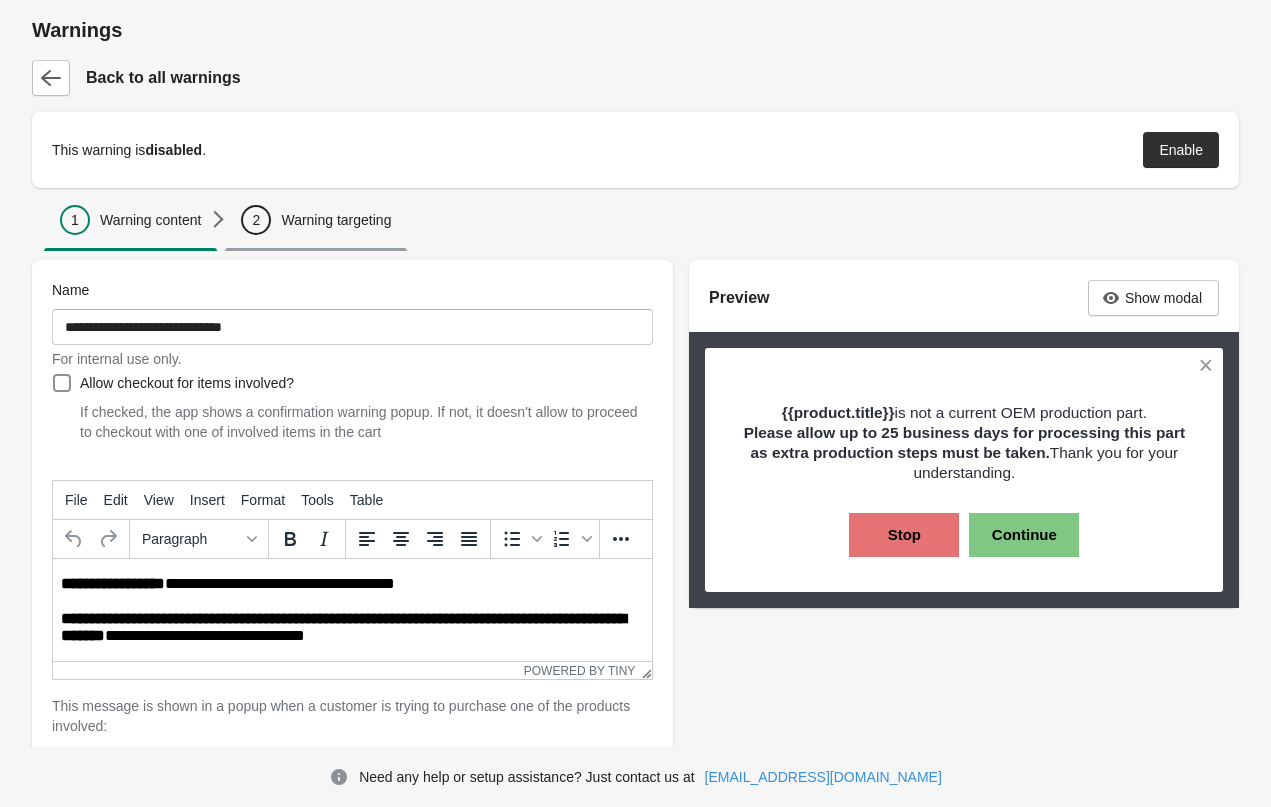 click on "Warning targeting" at bounding box center [336, 220] 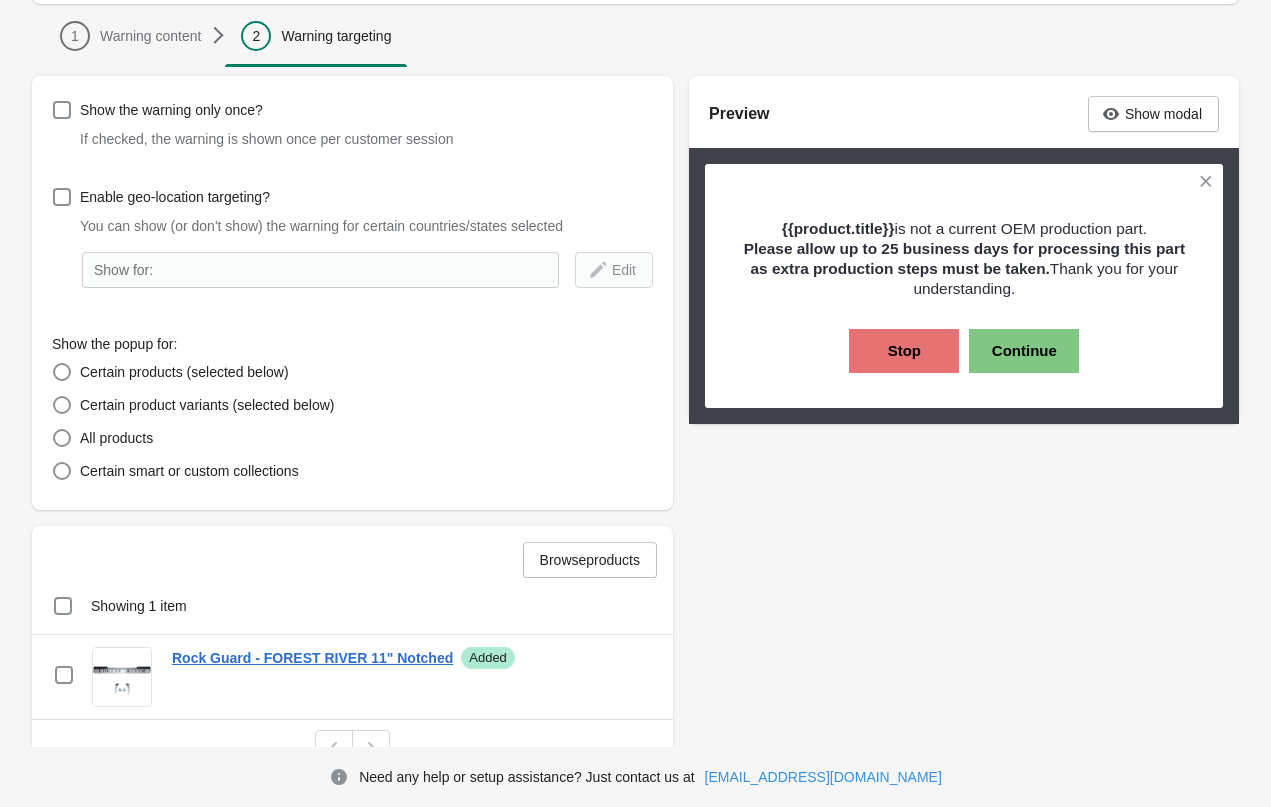 scroll, scrollTop: 0, scrollLeft: 0, axis: both 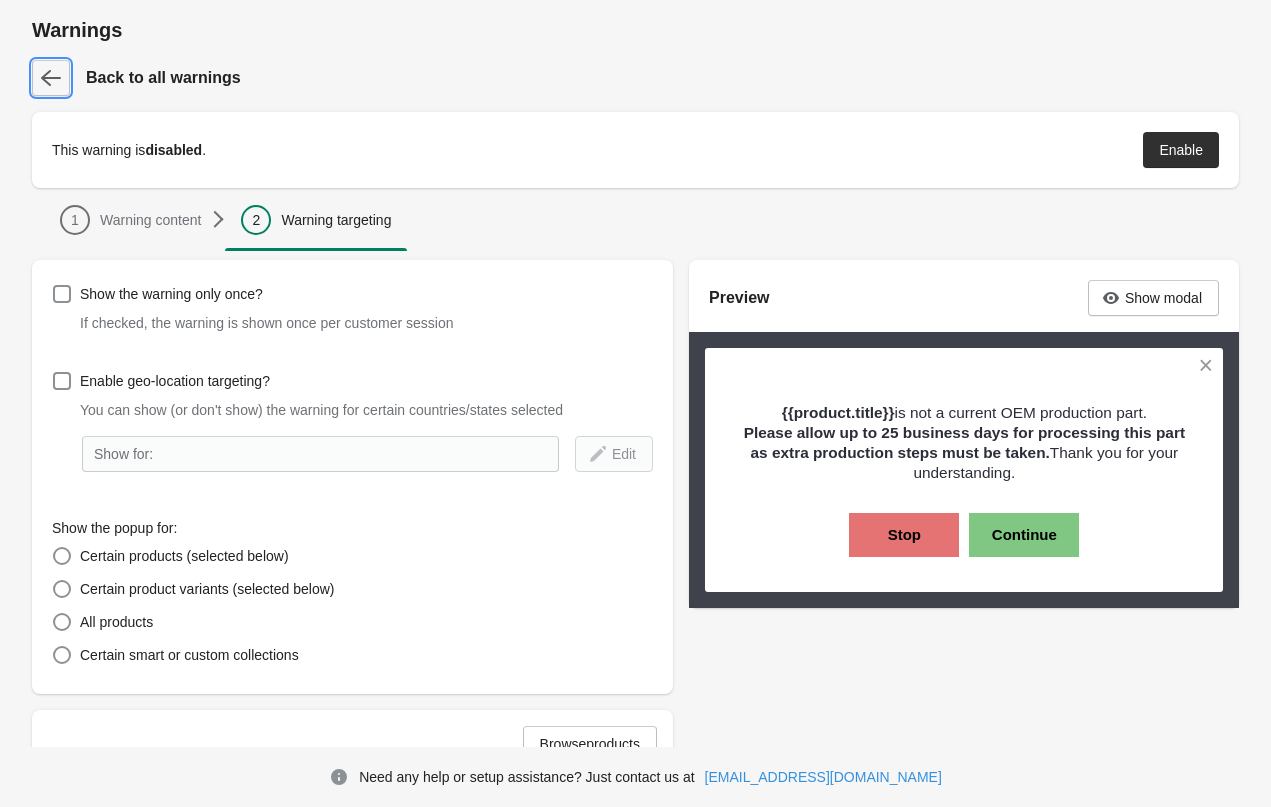 click 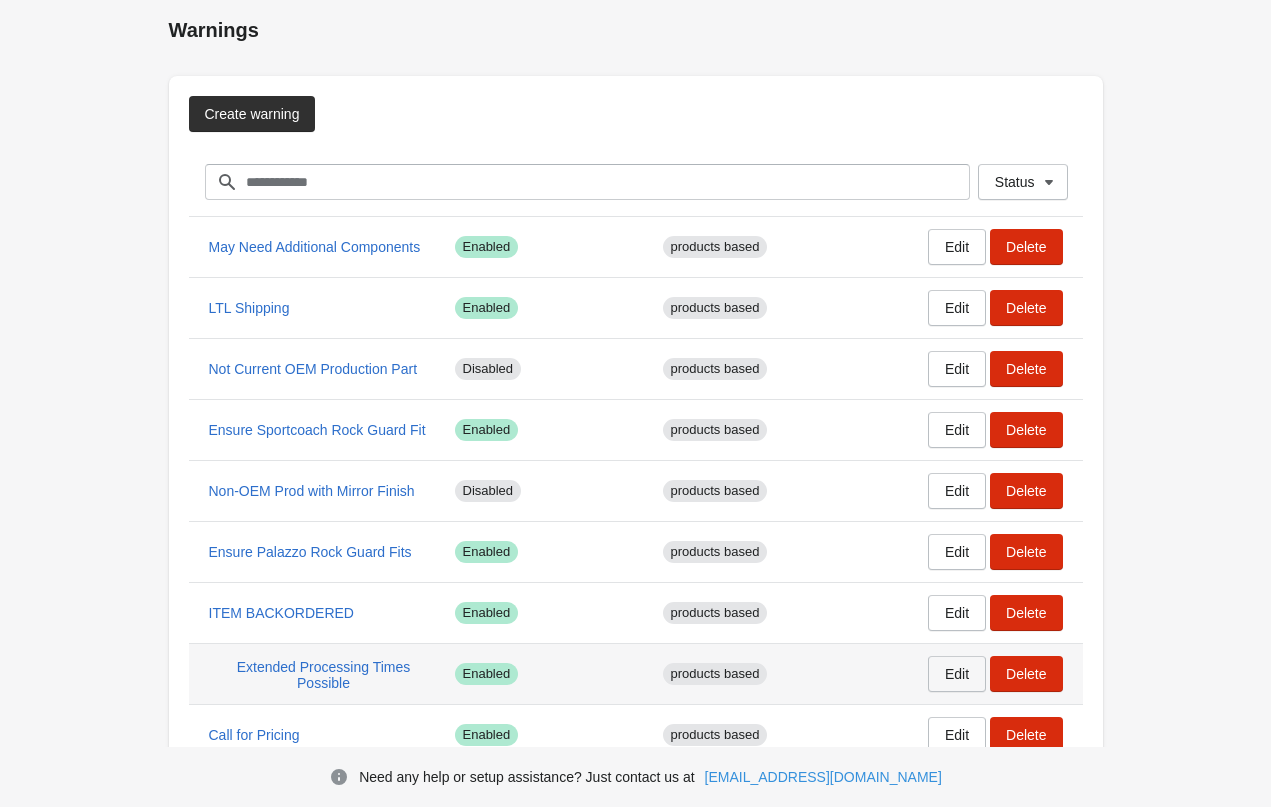 click on "Edit" at bounding box center (957, 674) 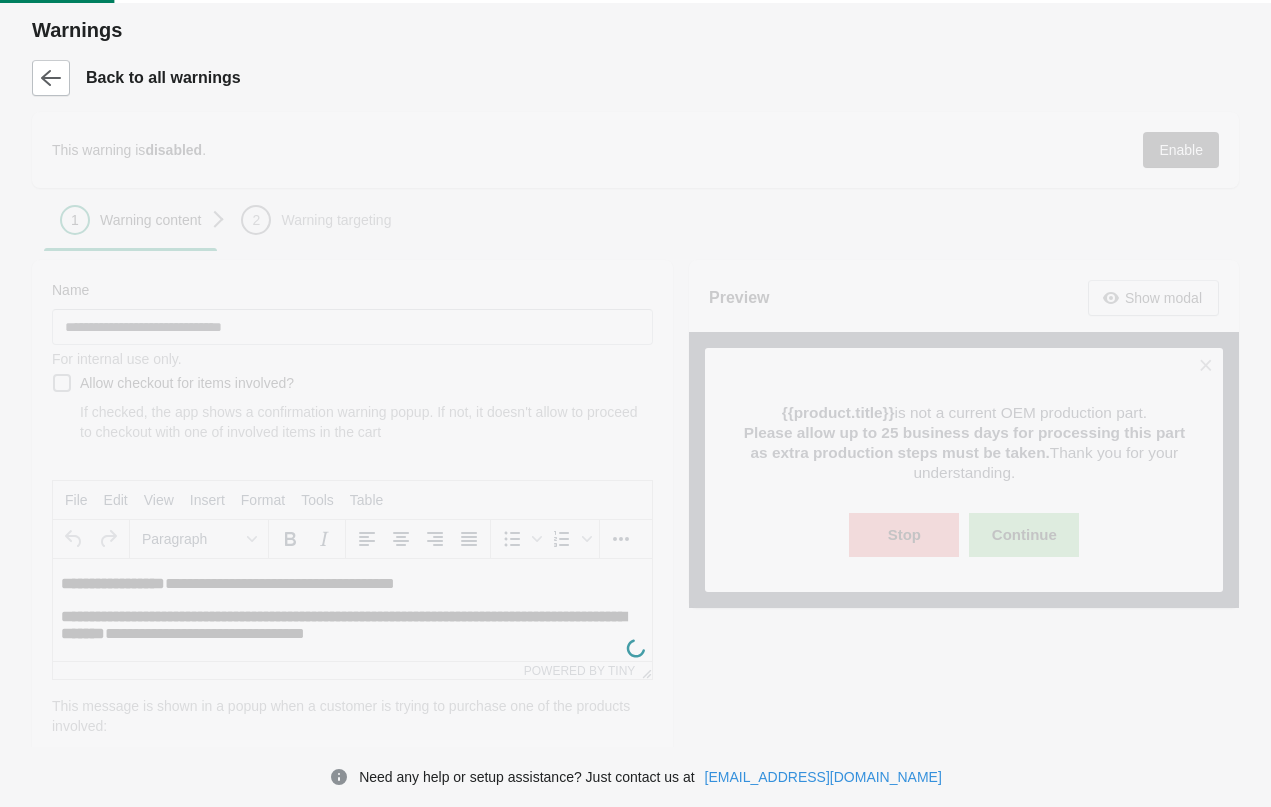 scroll, scrollTop: 0, scrollLeft: 0, axis: both 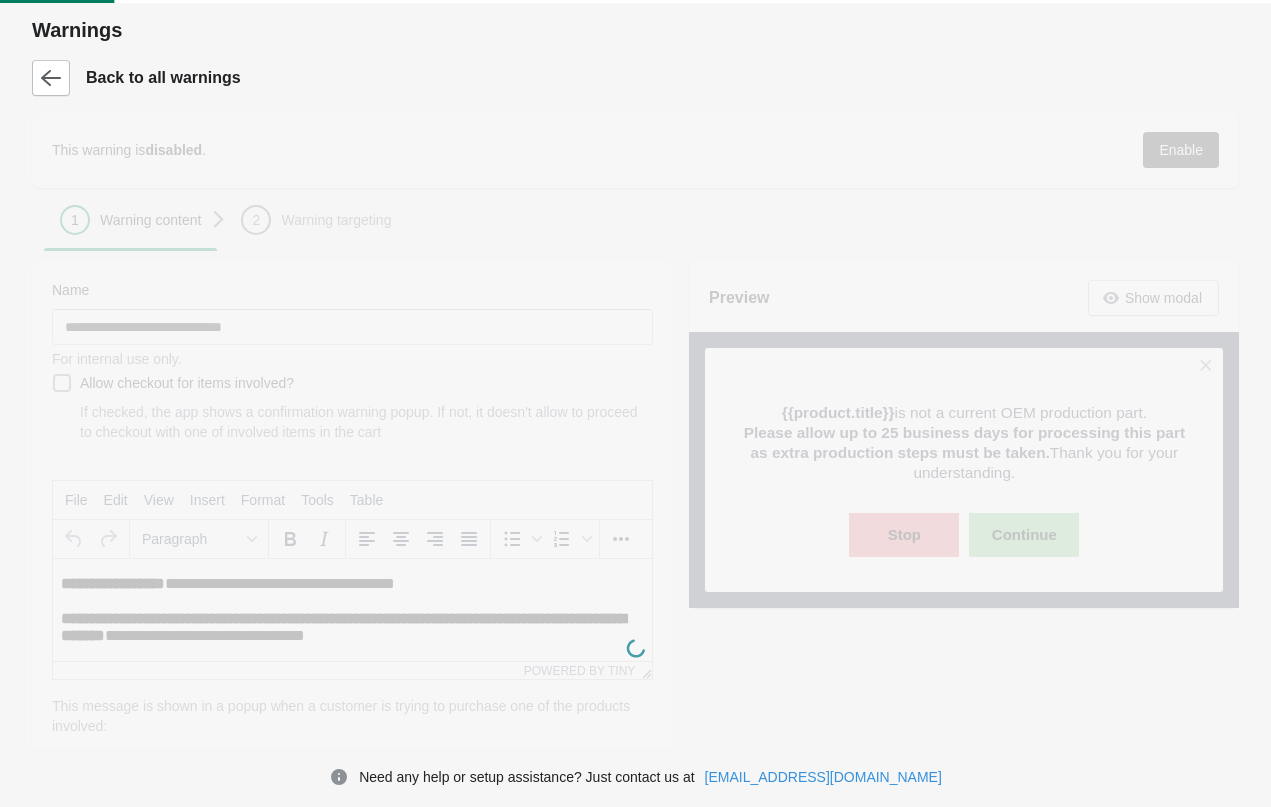 type on "**********" 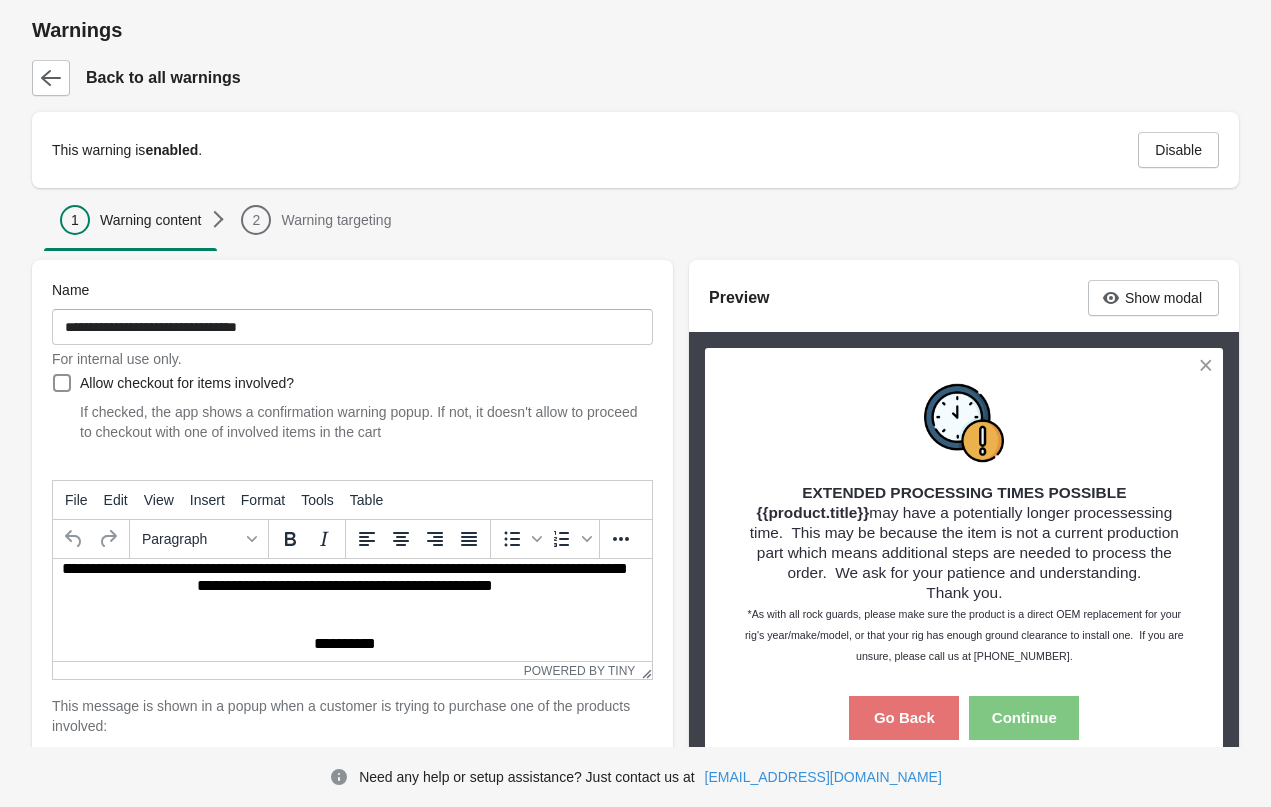 scroll, scrollTop: 100, scrollLeft: 0, axis: vertical 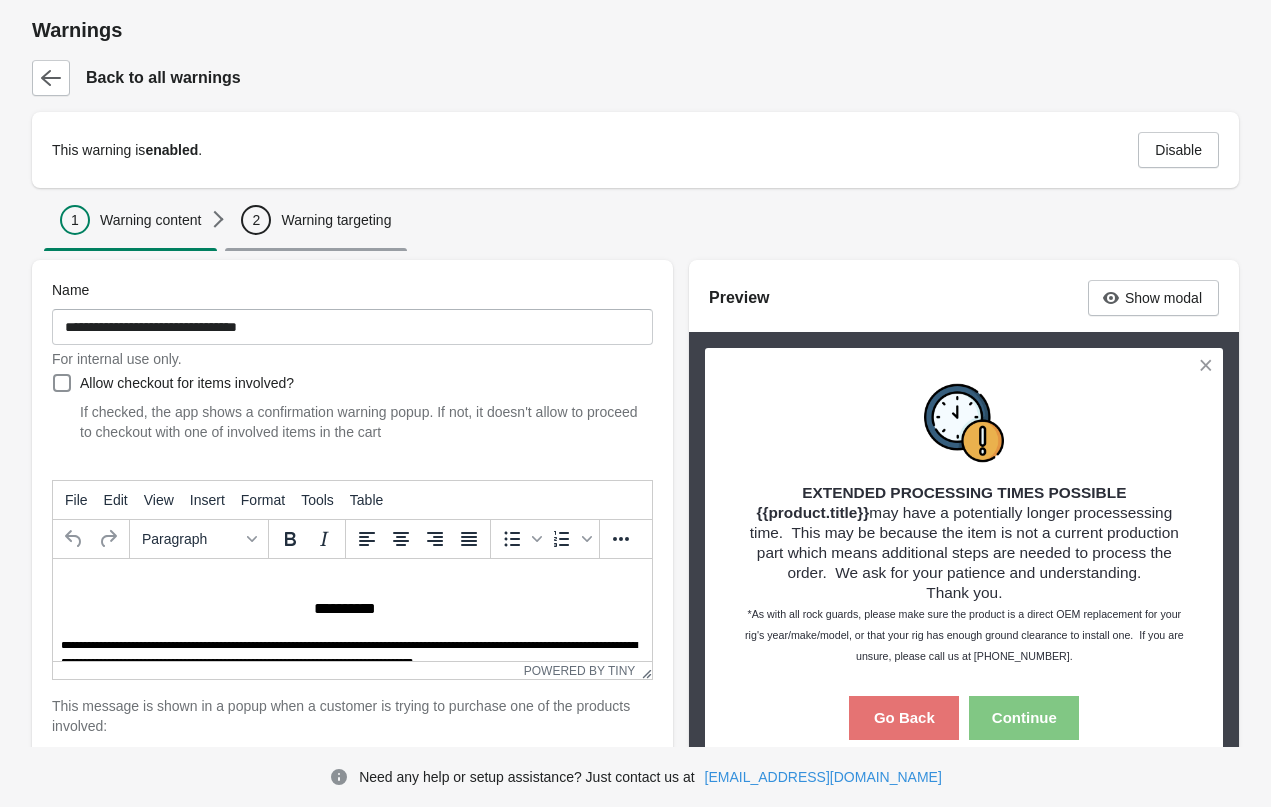 click on "Warning targeting" at bounding box center (336, 220) 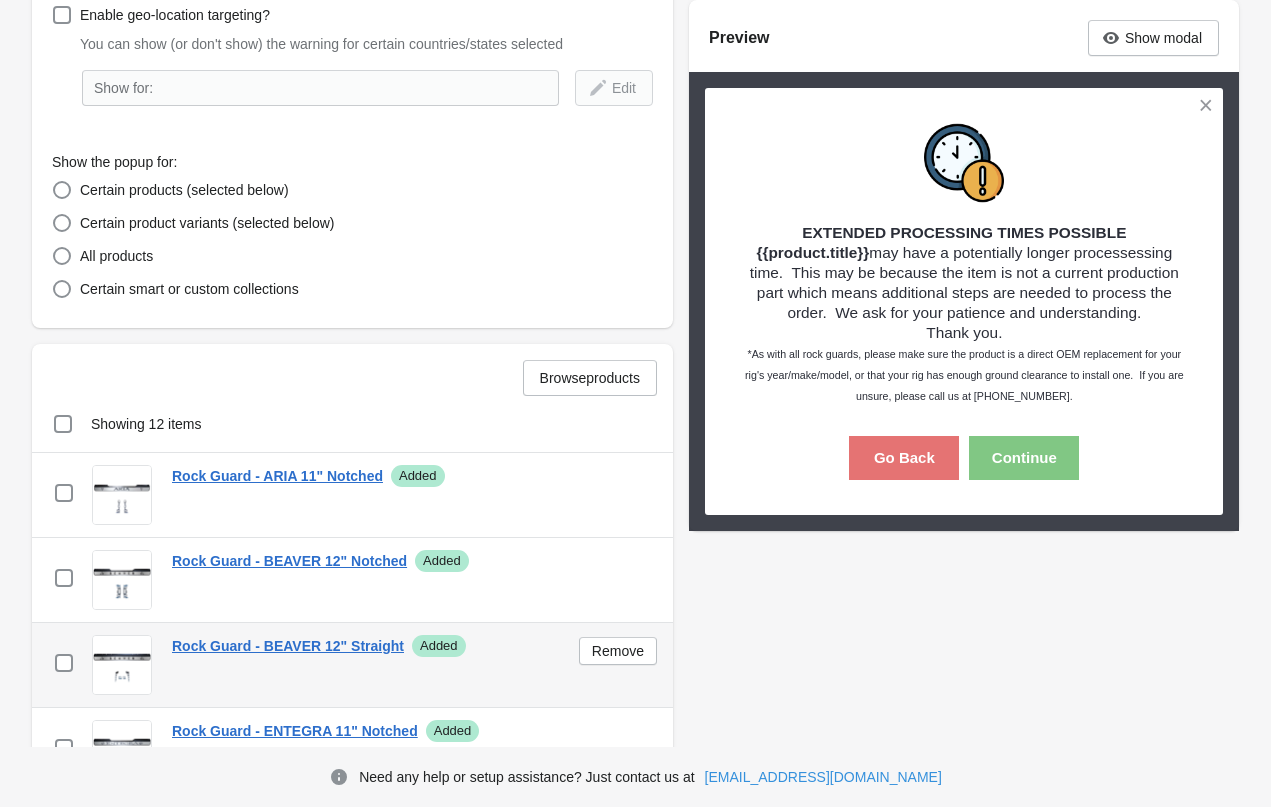 scroll, scrollTop: 400, scrollLeft: 0, axis: vertical 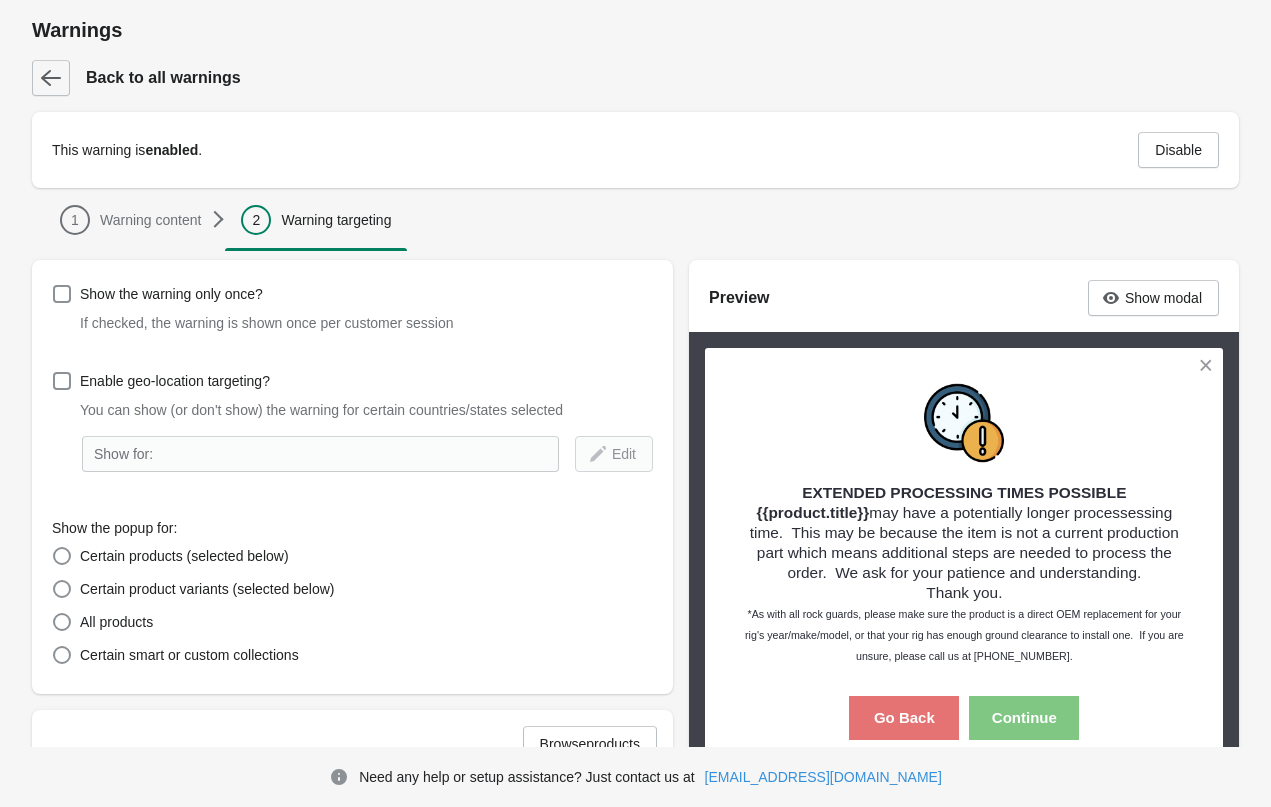 click 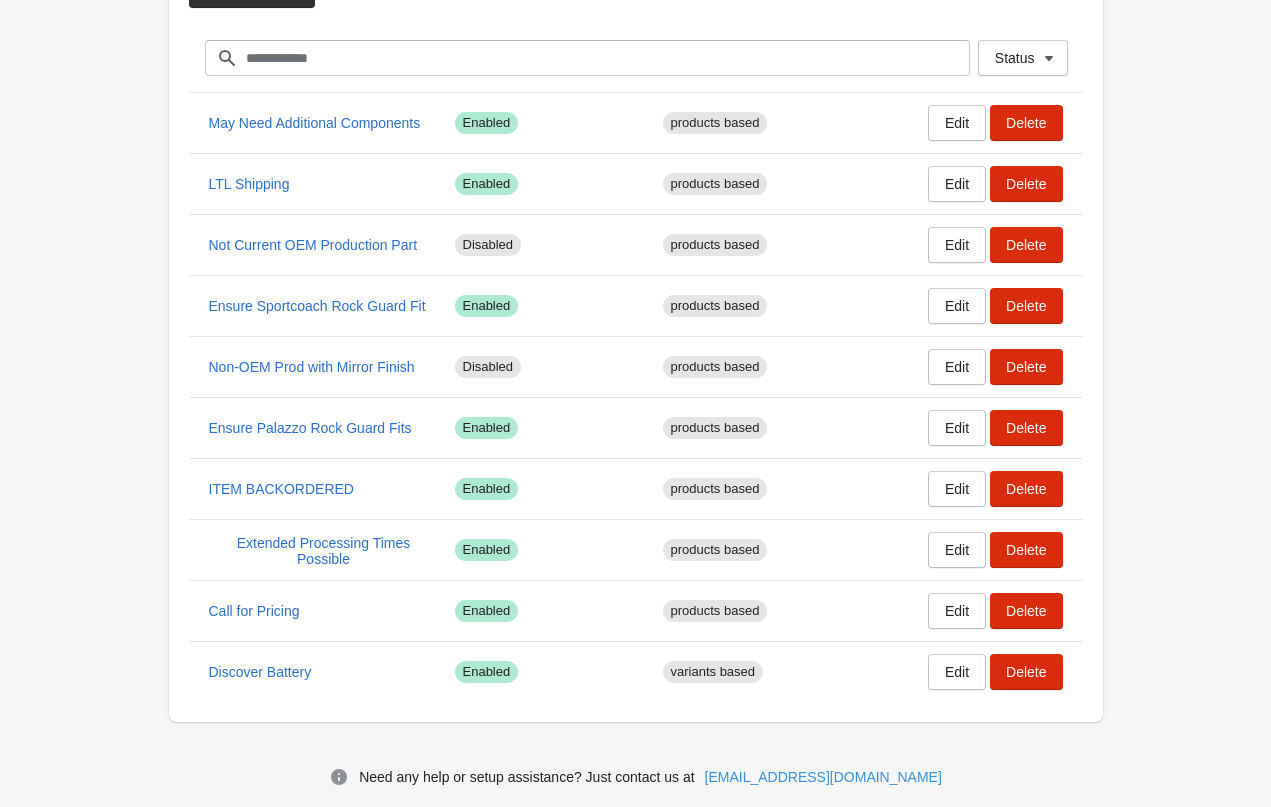 scroll, scrollTop: 125, scrollLeft: 0, axis: vertical 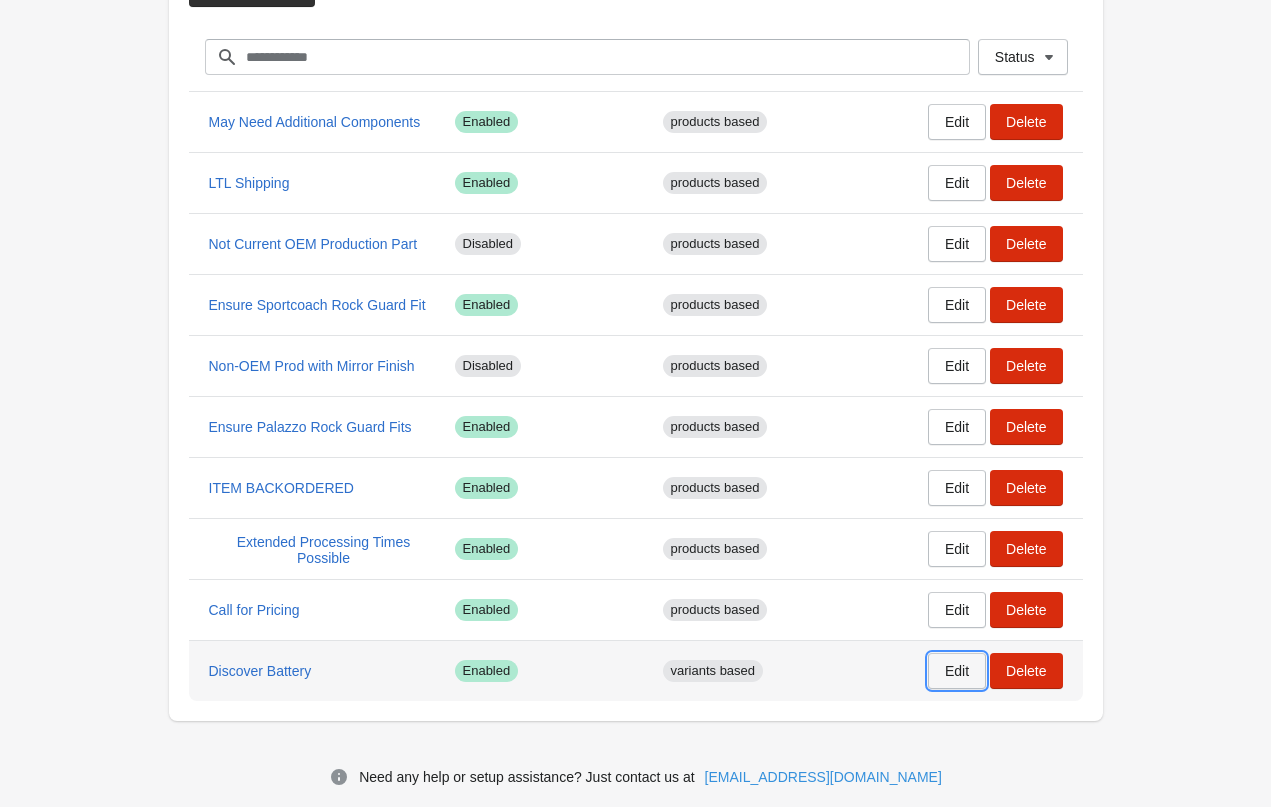 click on "Edit" at bounding box center (957, 671) 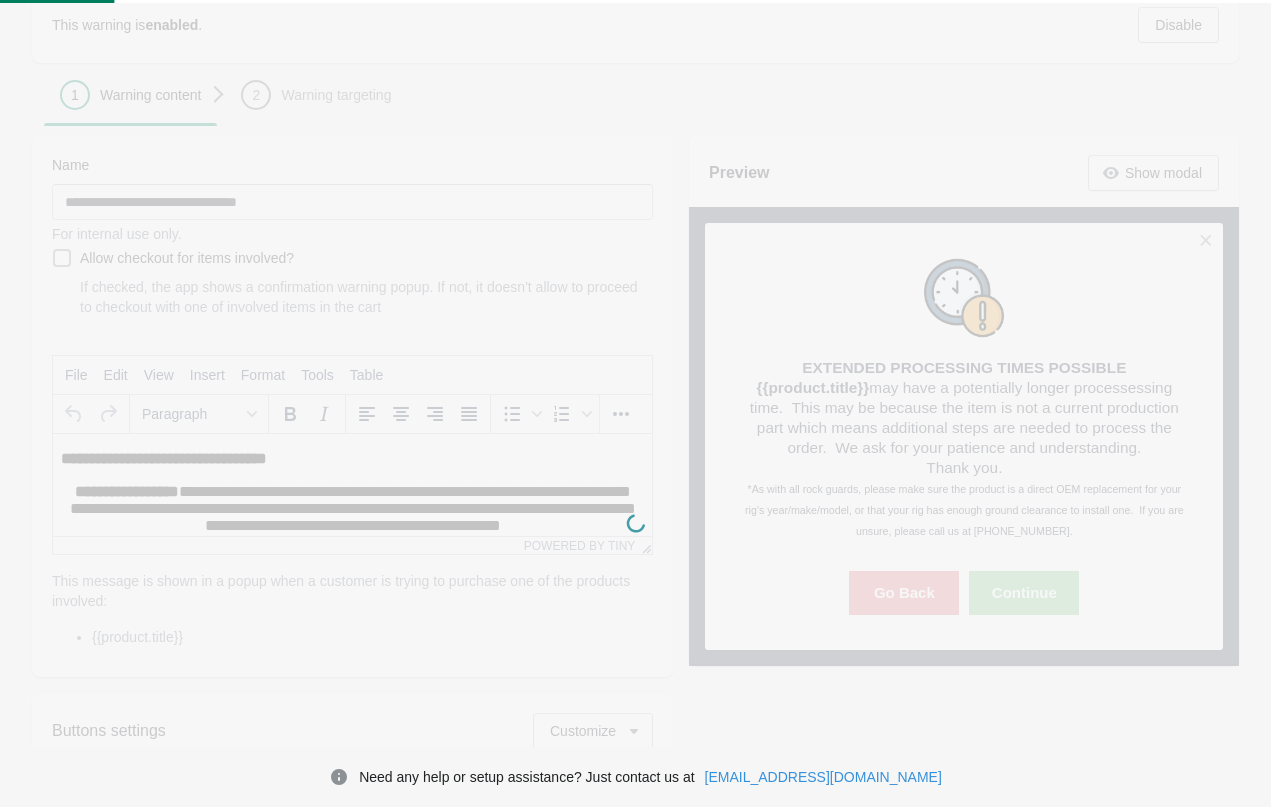 scroll, scrollTop: 0, scrollLeft: 0, axis: both 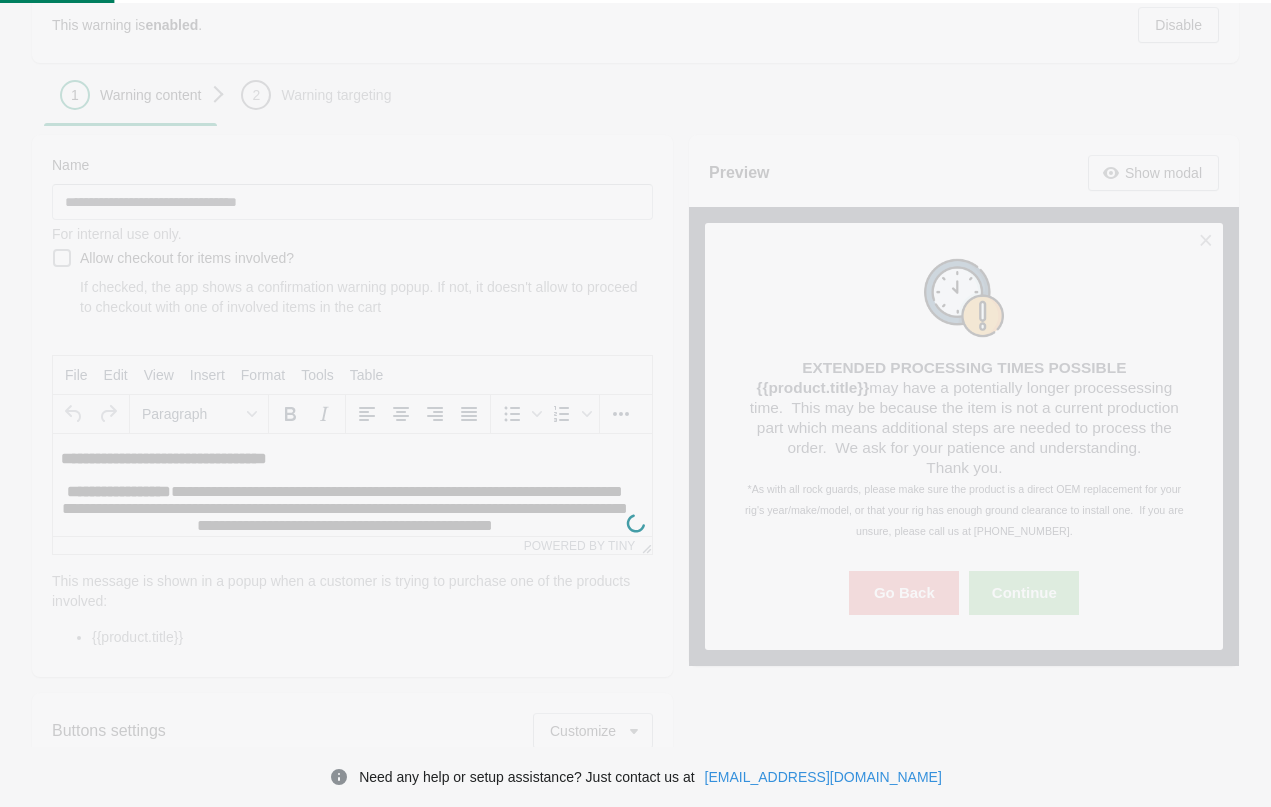 type on "**********" 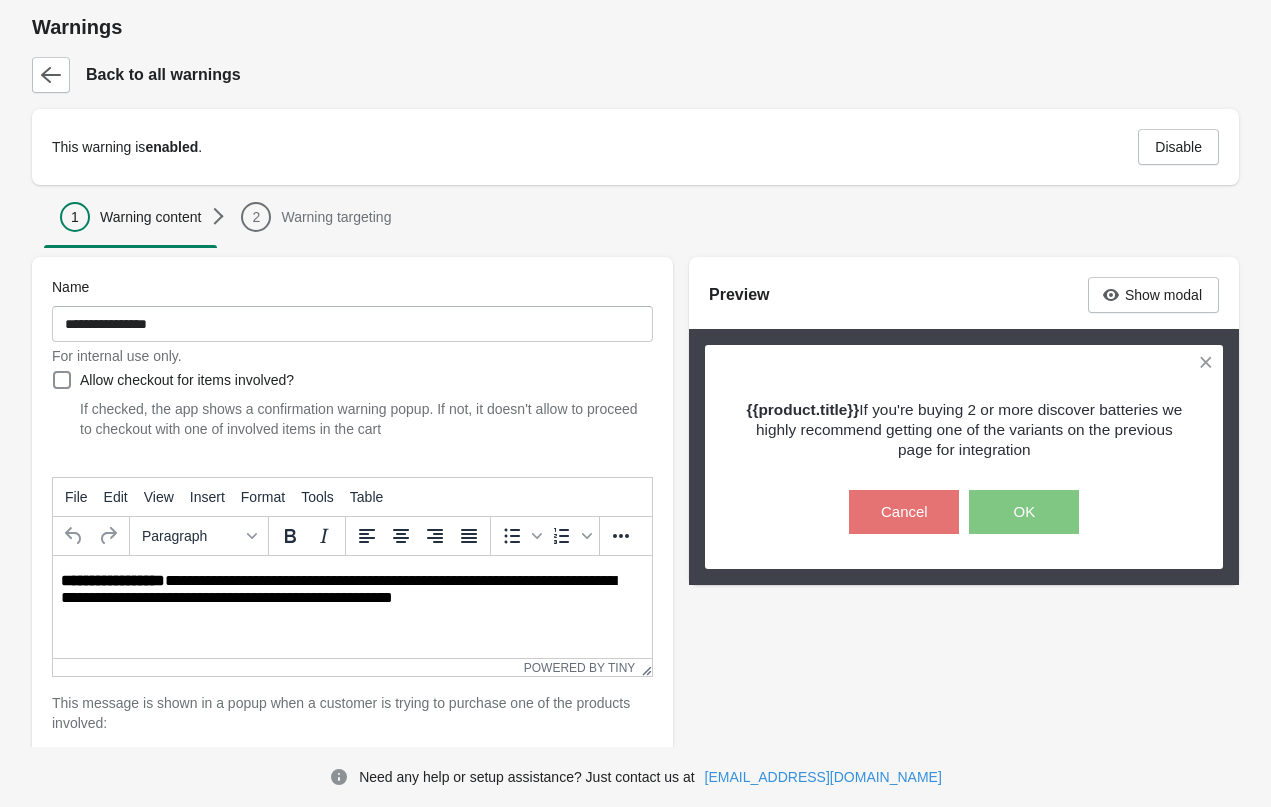 scroll, scrollTop: 0, scrollLeft: 0, axis: both 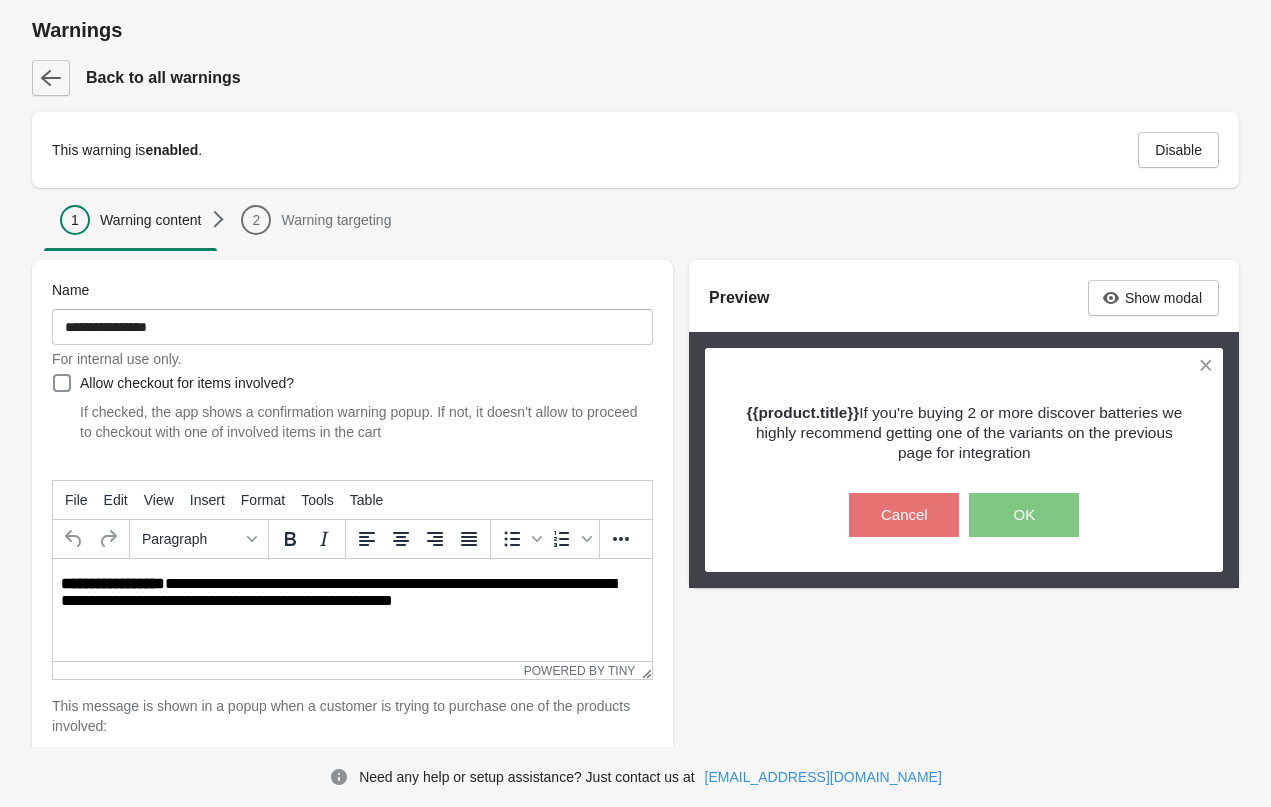 click 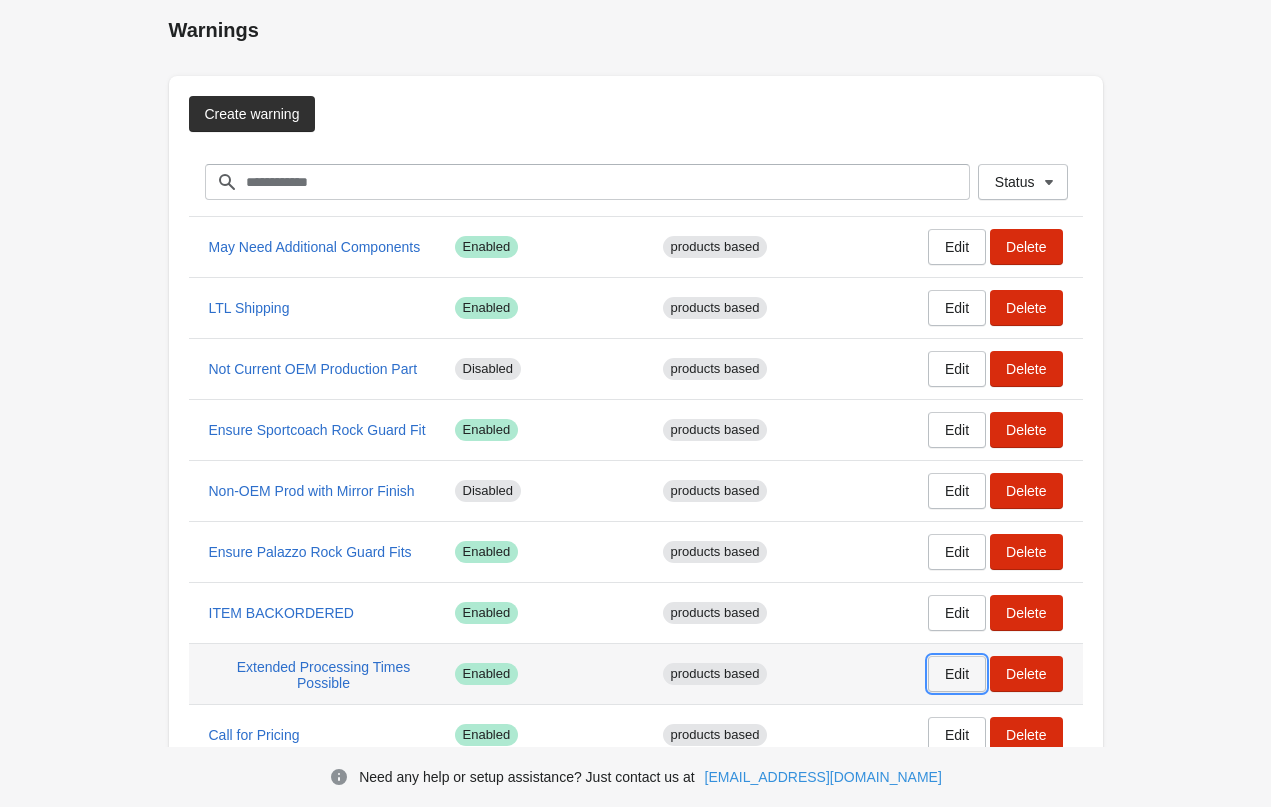 click on "Edit" at bounding box center [957, 674] 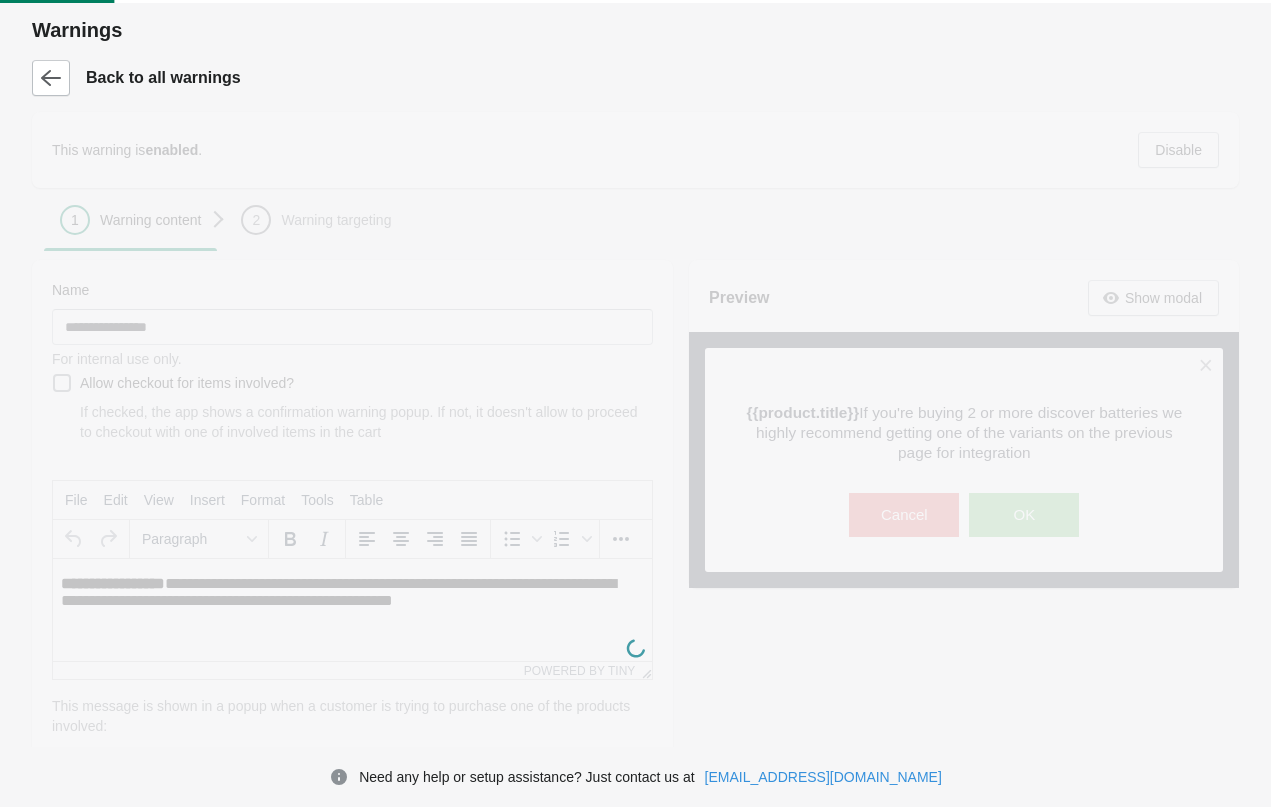 scroll, scrollTop: 0, scrollLeft: 0, axis: both 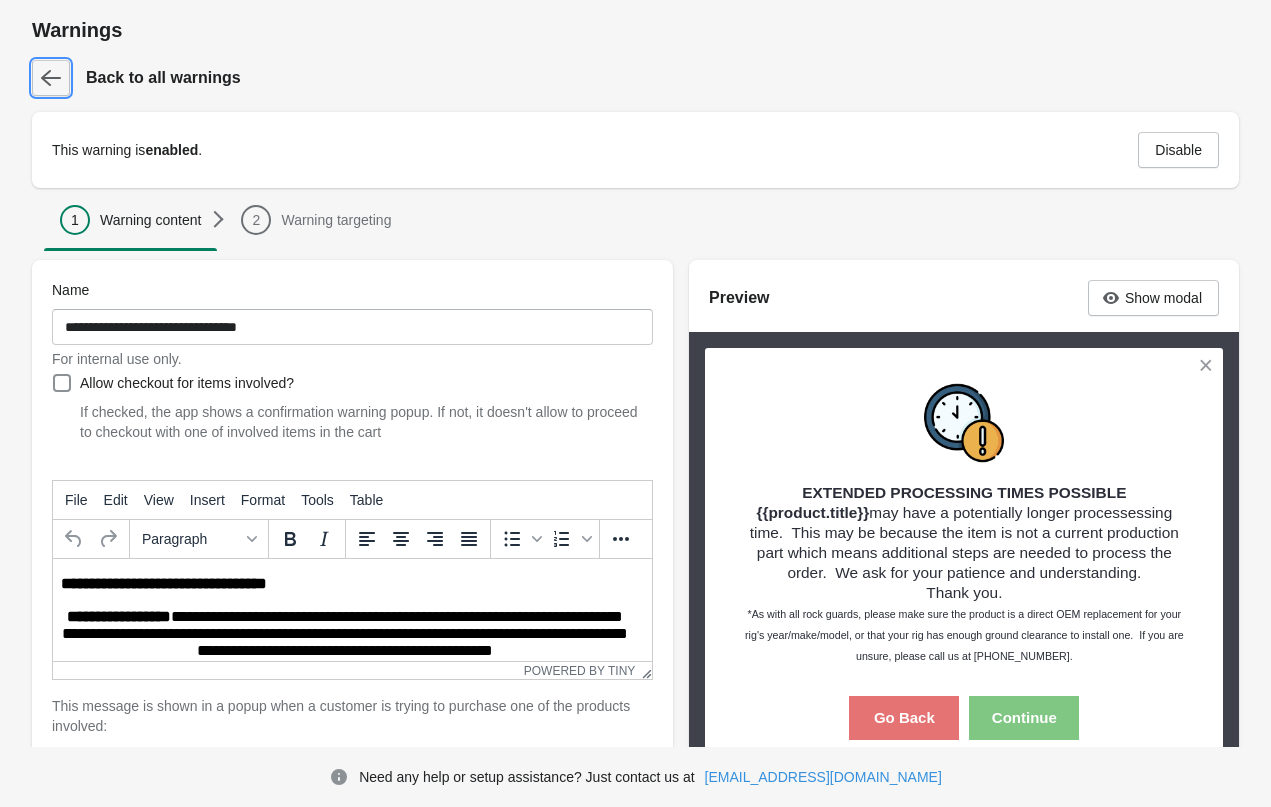 click 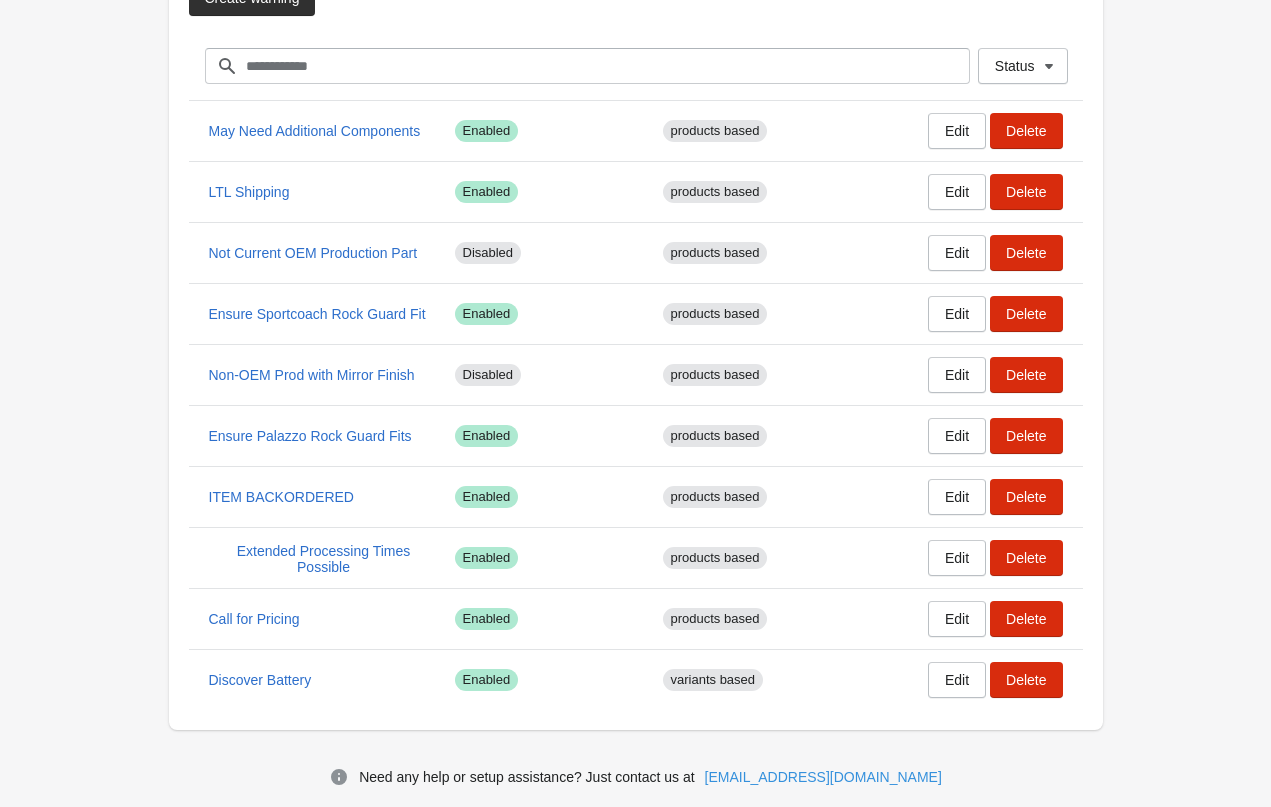 scroll, scrollTop: 125, scrollLeft: 0, axis: vertical 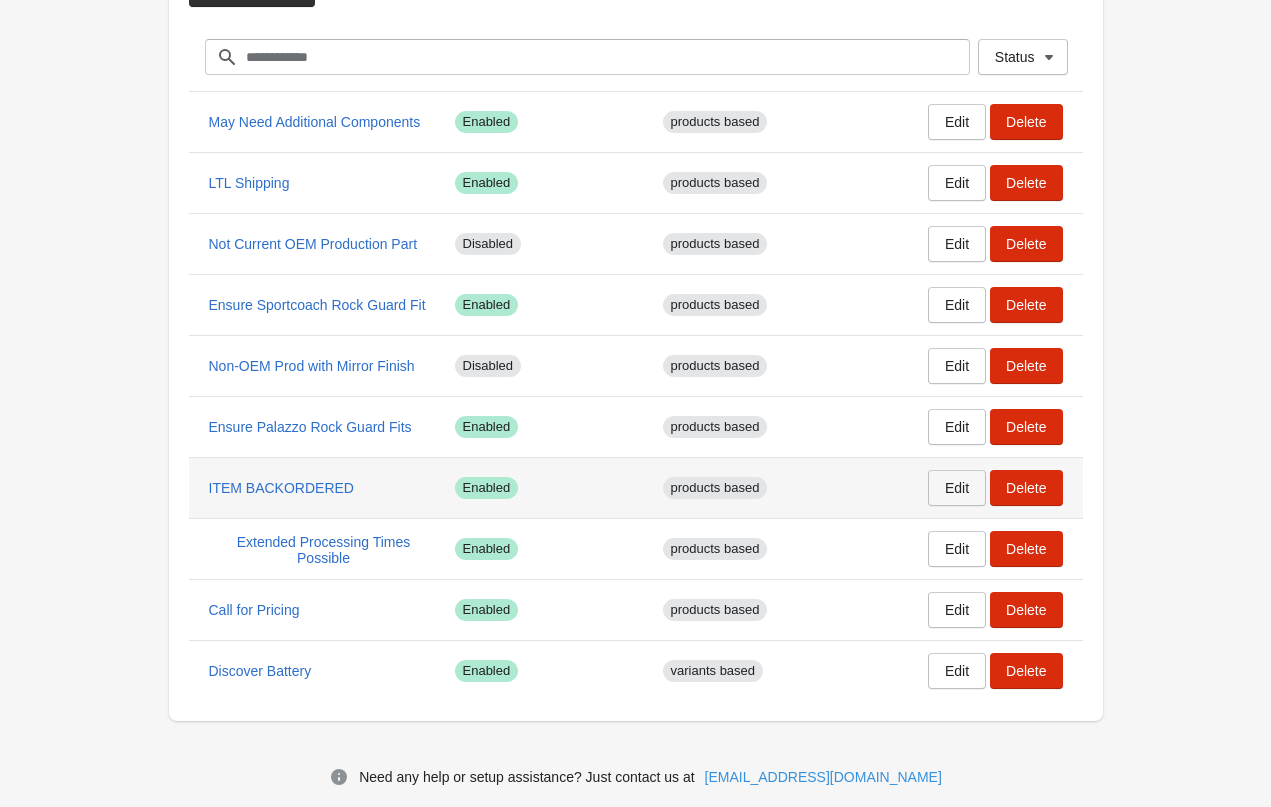 click on "Edit" at bounding box center [957, 488] 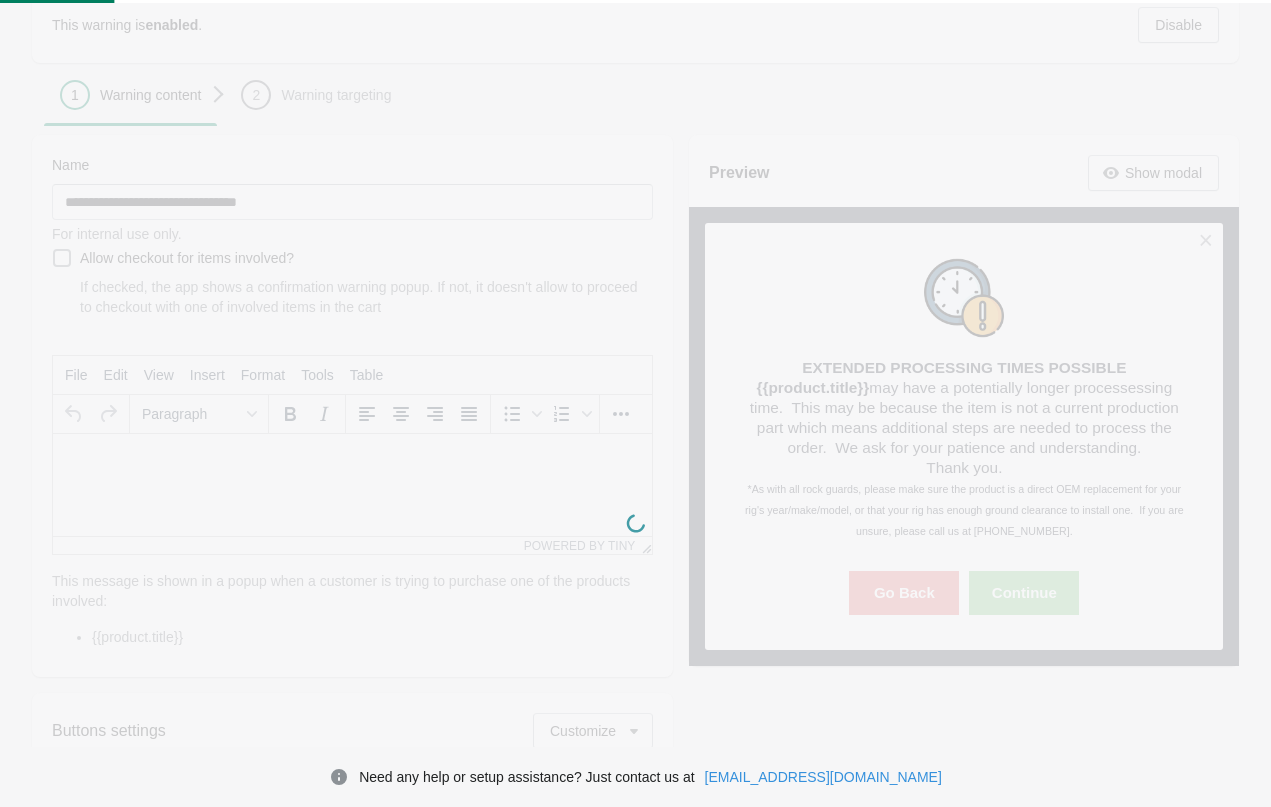 type on "**********" 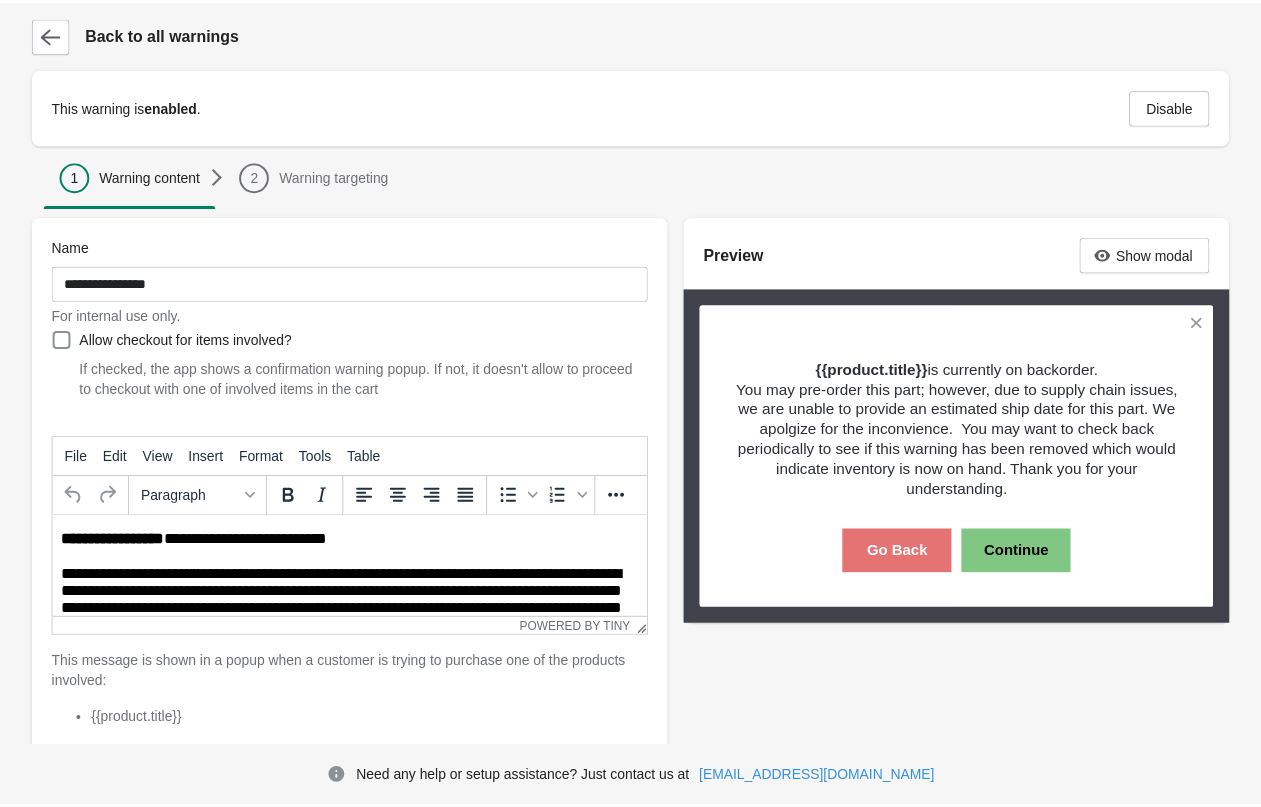 scroll, scrollTop: 0, scrollLeft: 0, axis: both 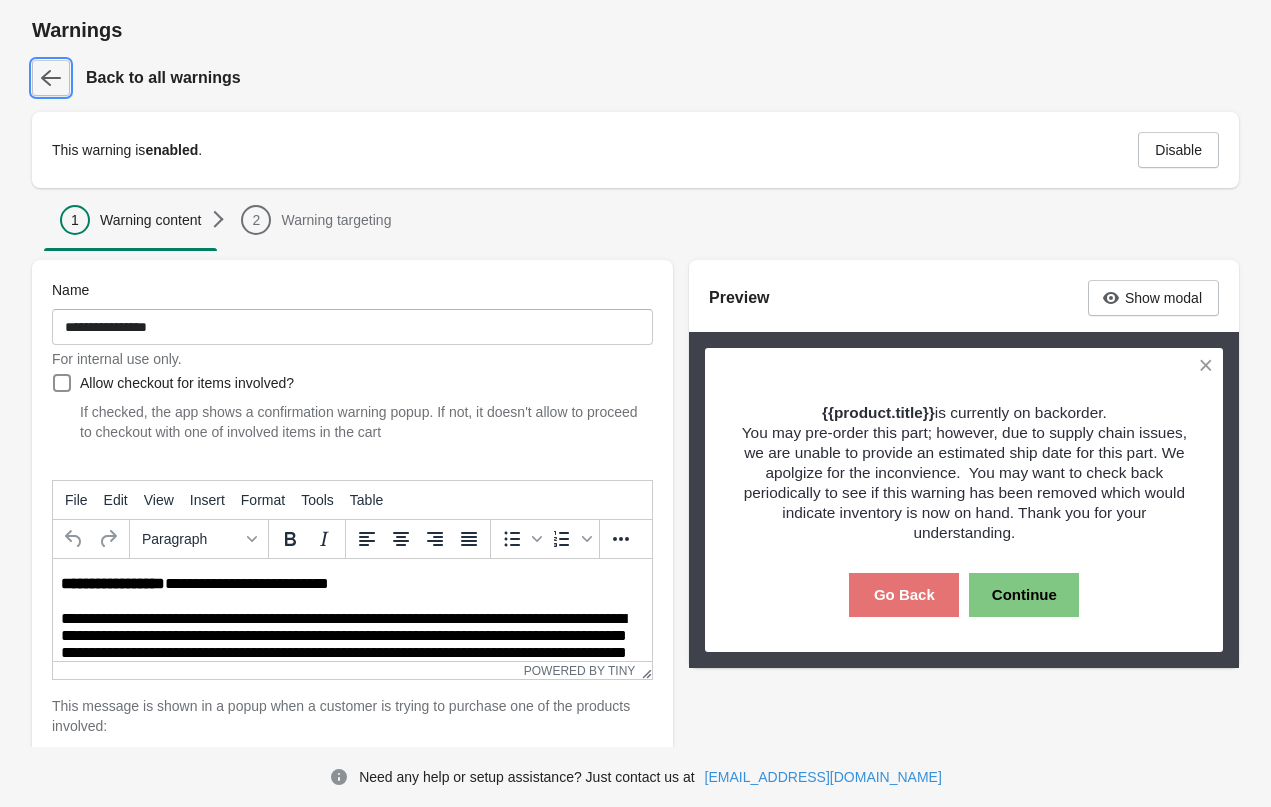 click 